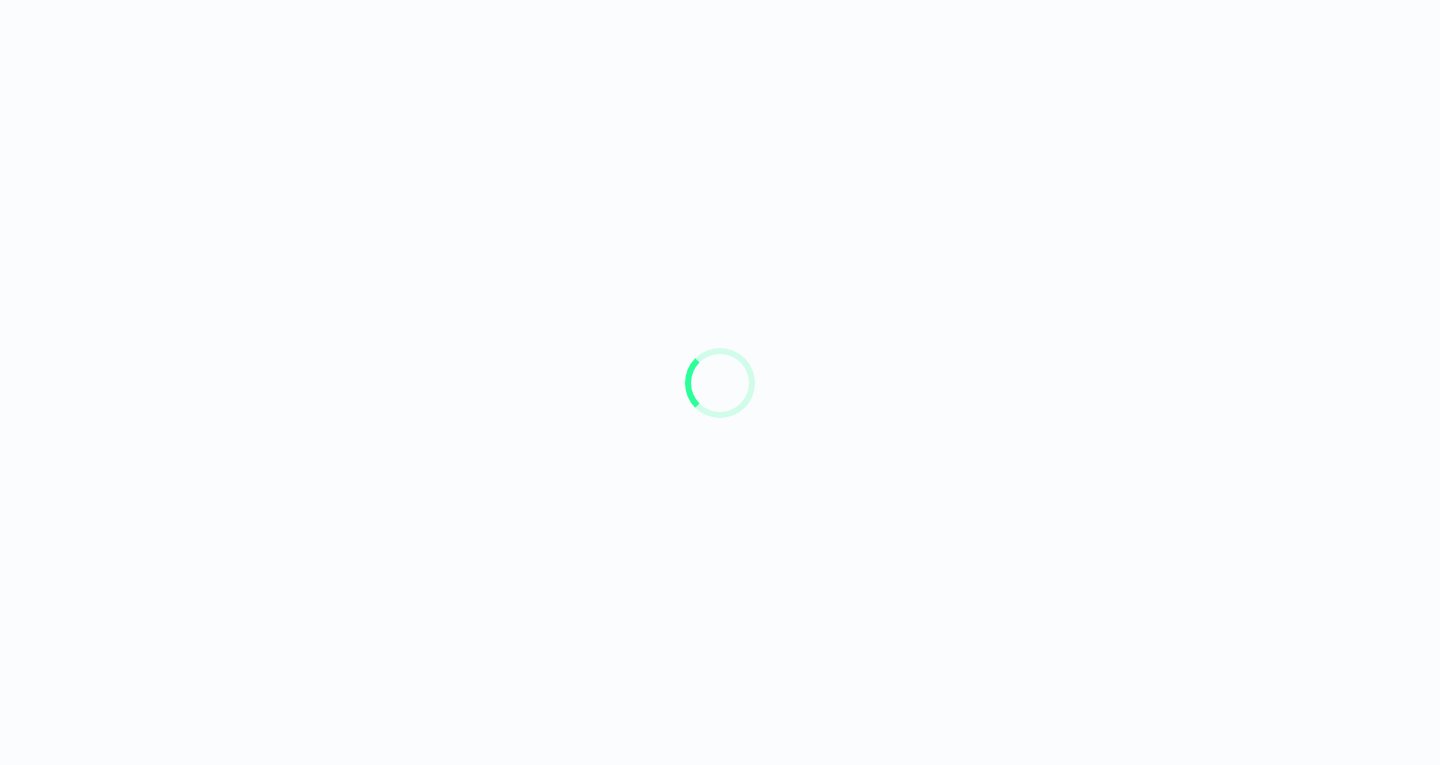 scroll, scrollTop: 0, scrollLeft: 0, axis: both 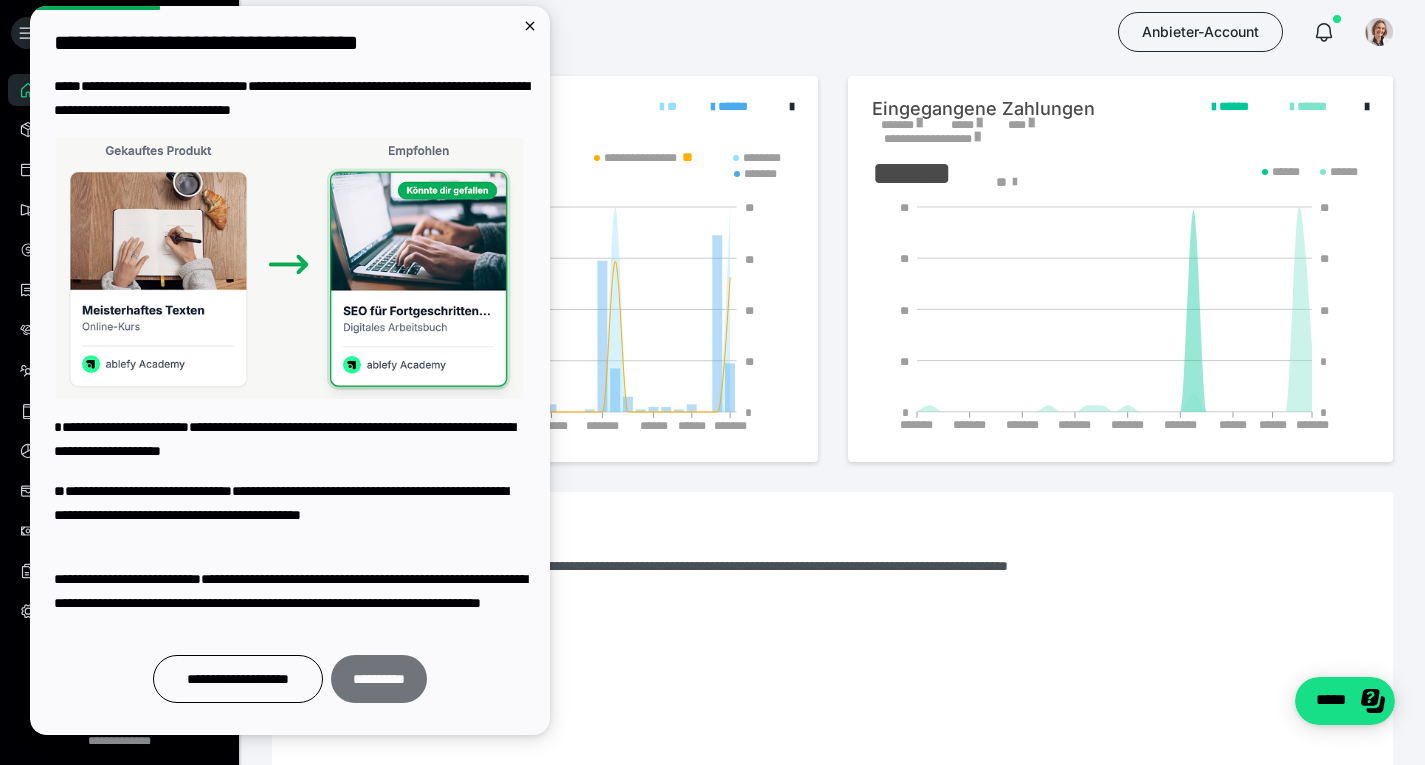 click on "**********" at bounding box center (379, 679) 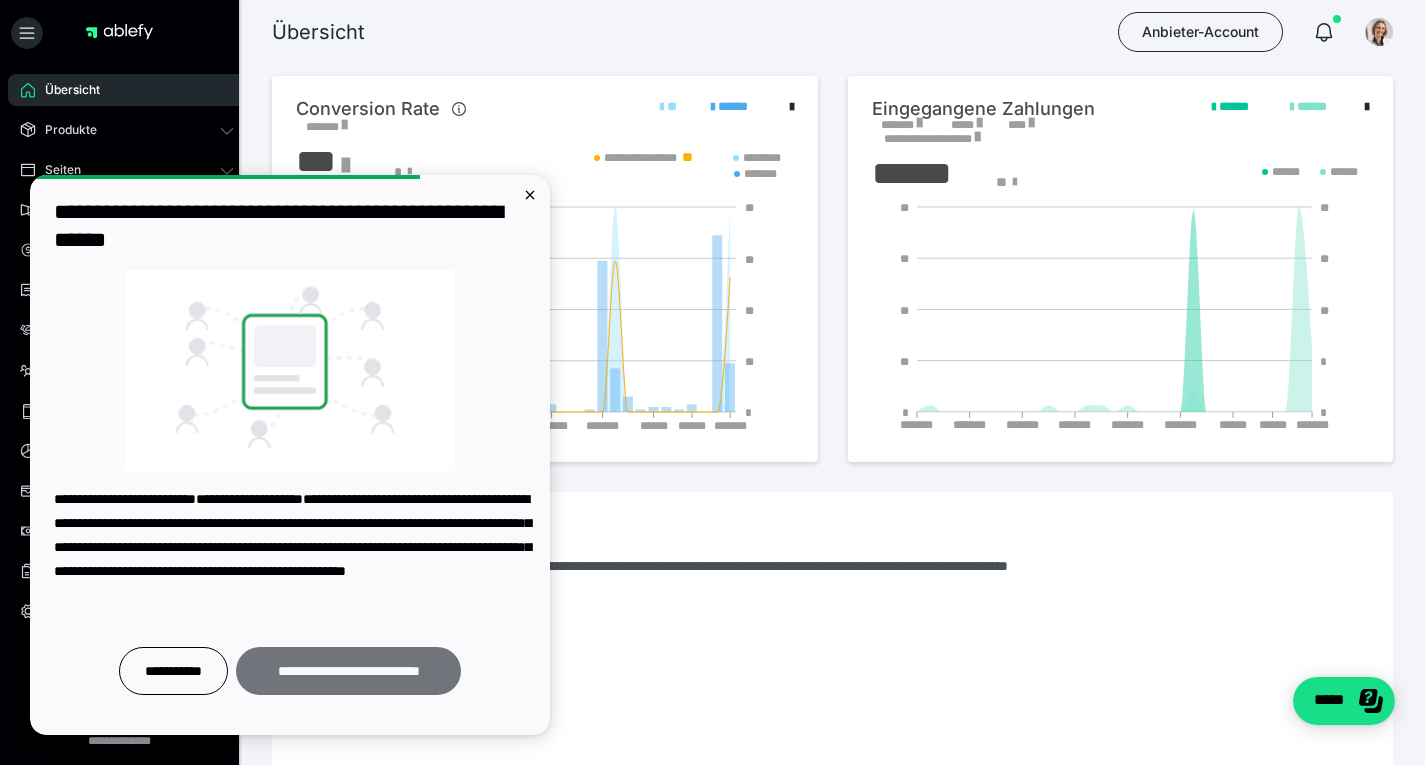 click on "**********" at bounding box center [348, 671] 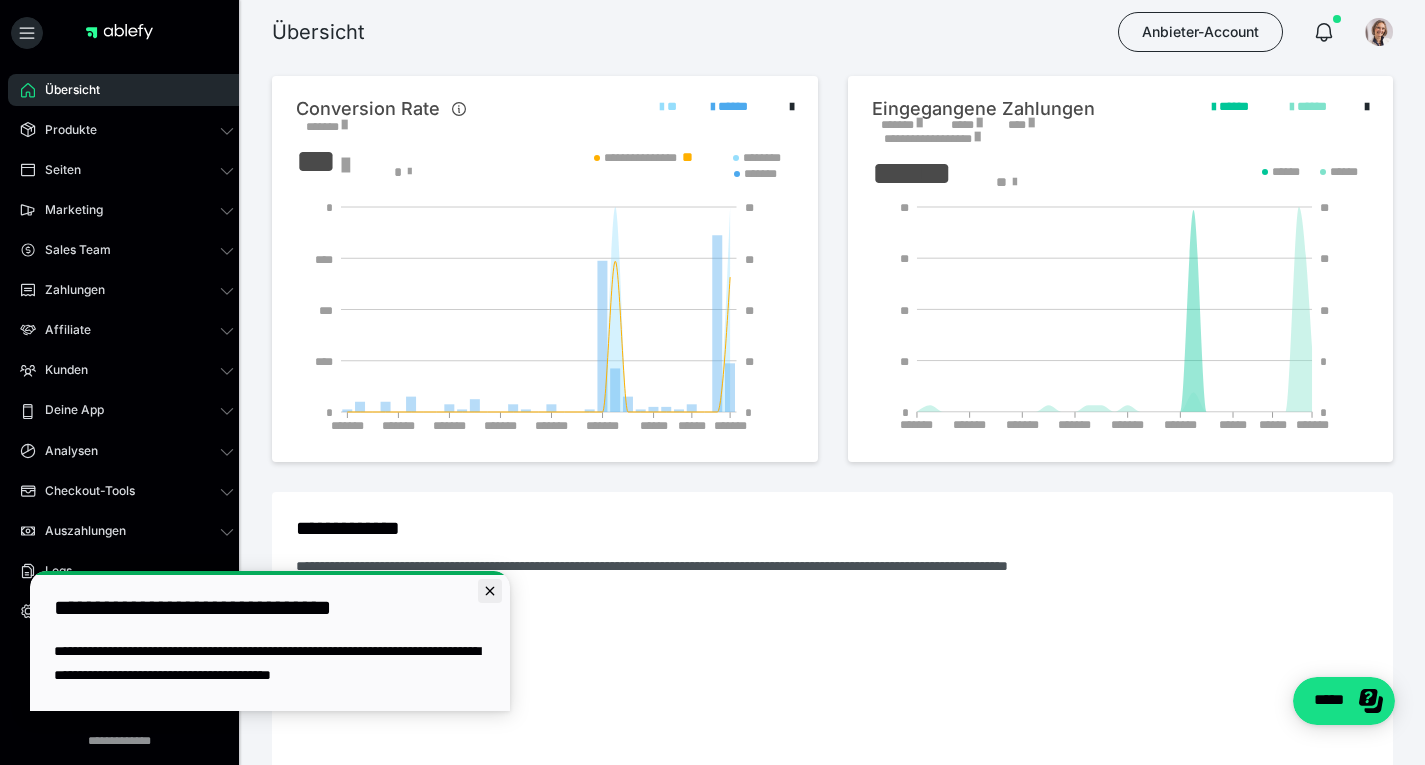 click 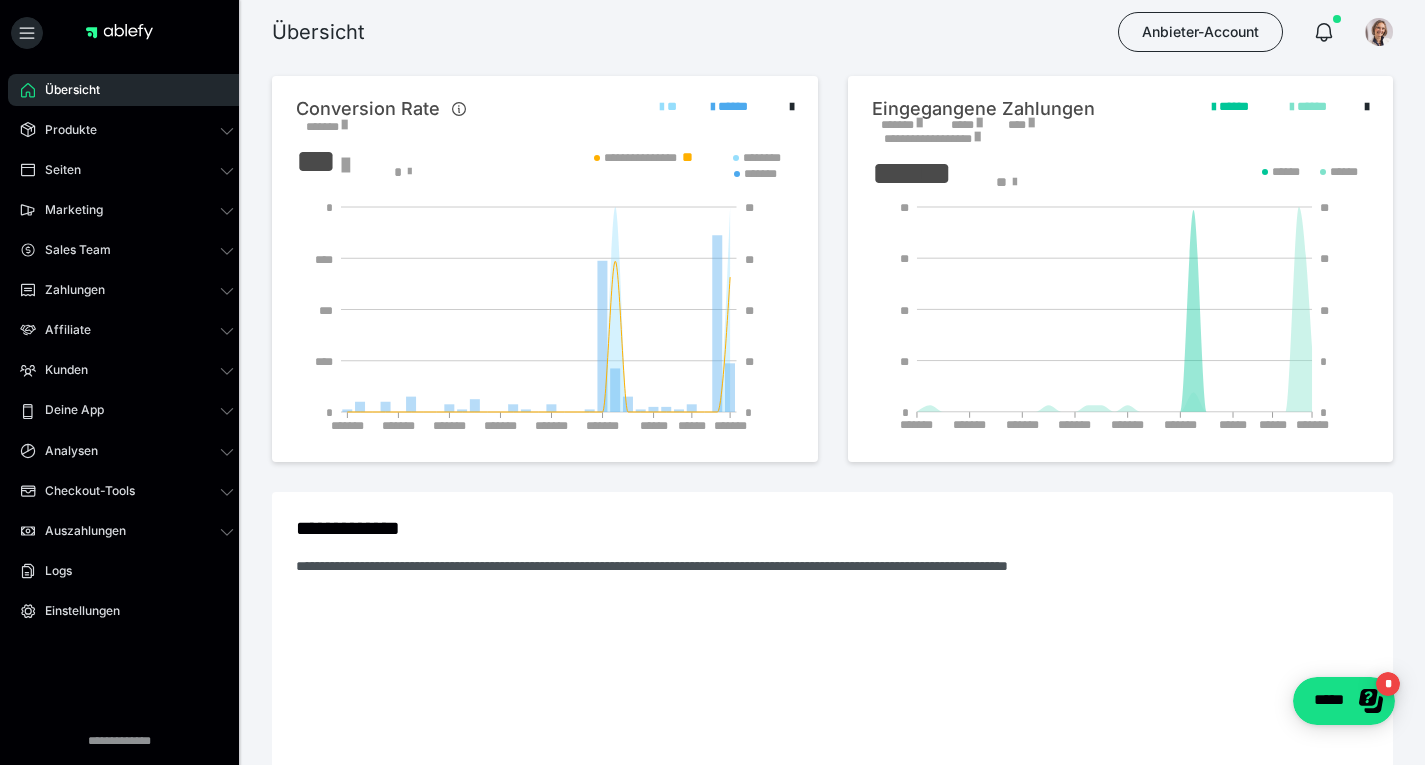 scroll, scrollTop: 0, scrollLeft: 0, axis: both 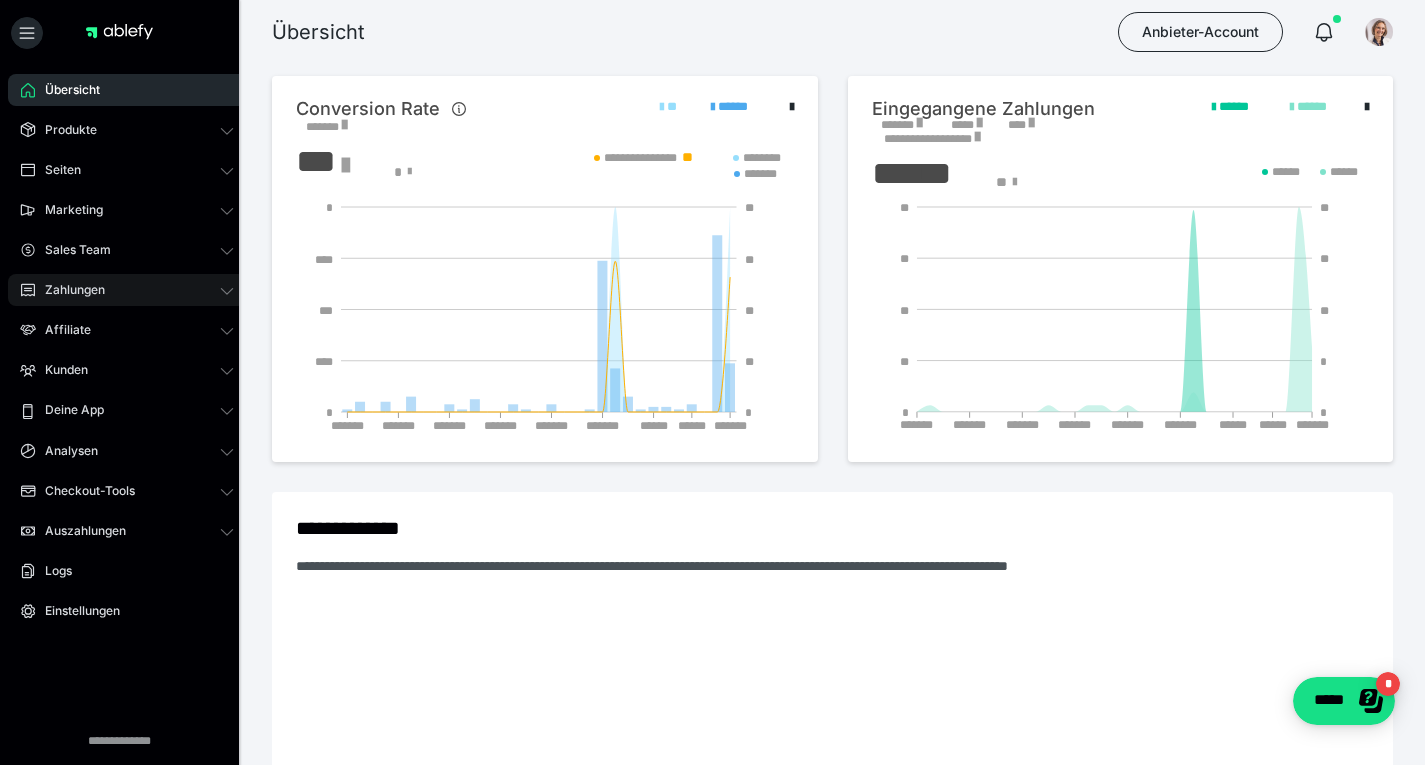 click on "Zahlungen" at bounding box center (68, 290) 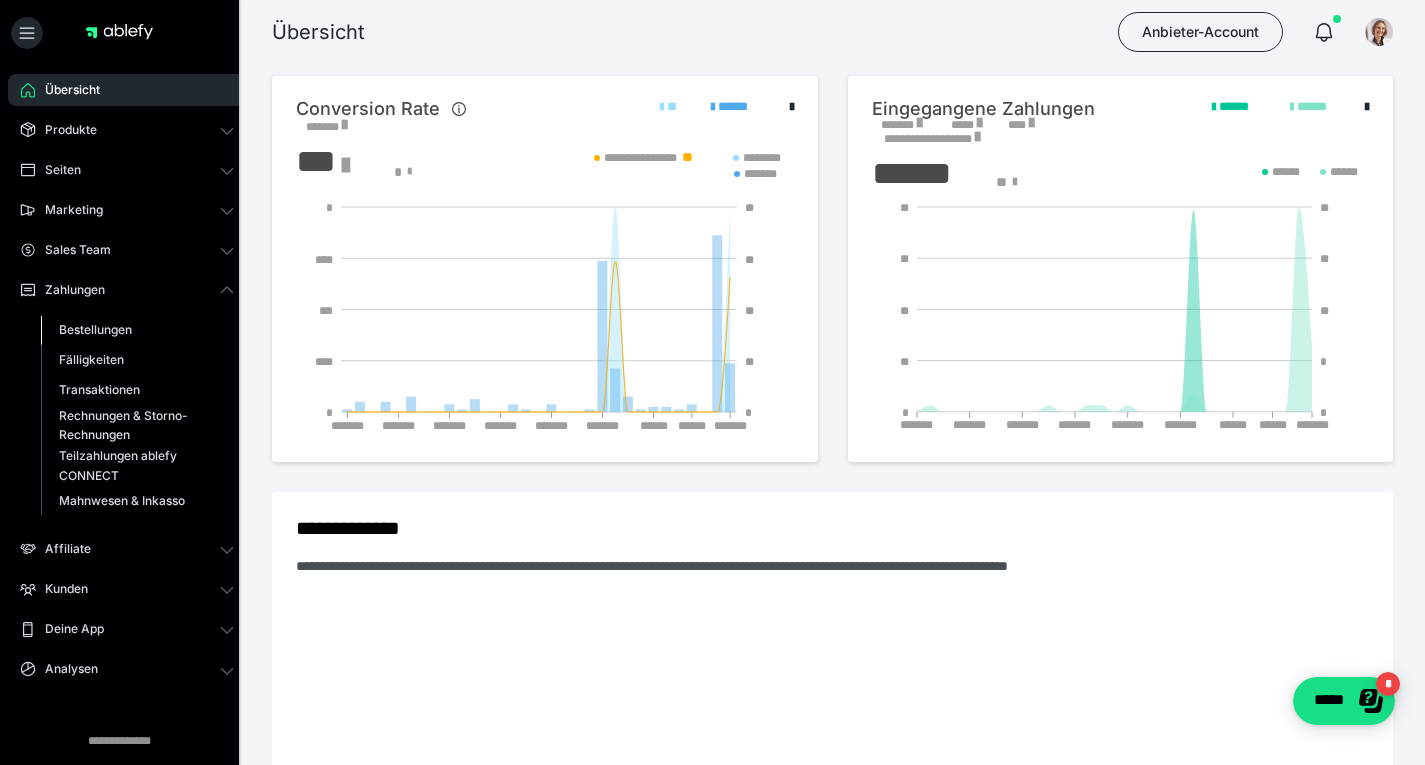 click on "Bestellungen" at bounding box center (95, 329) 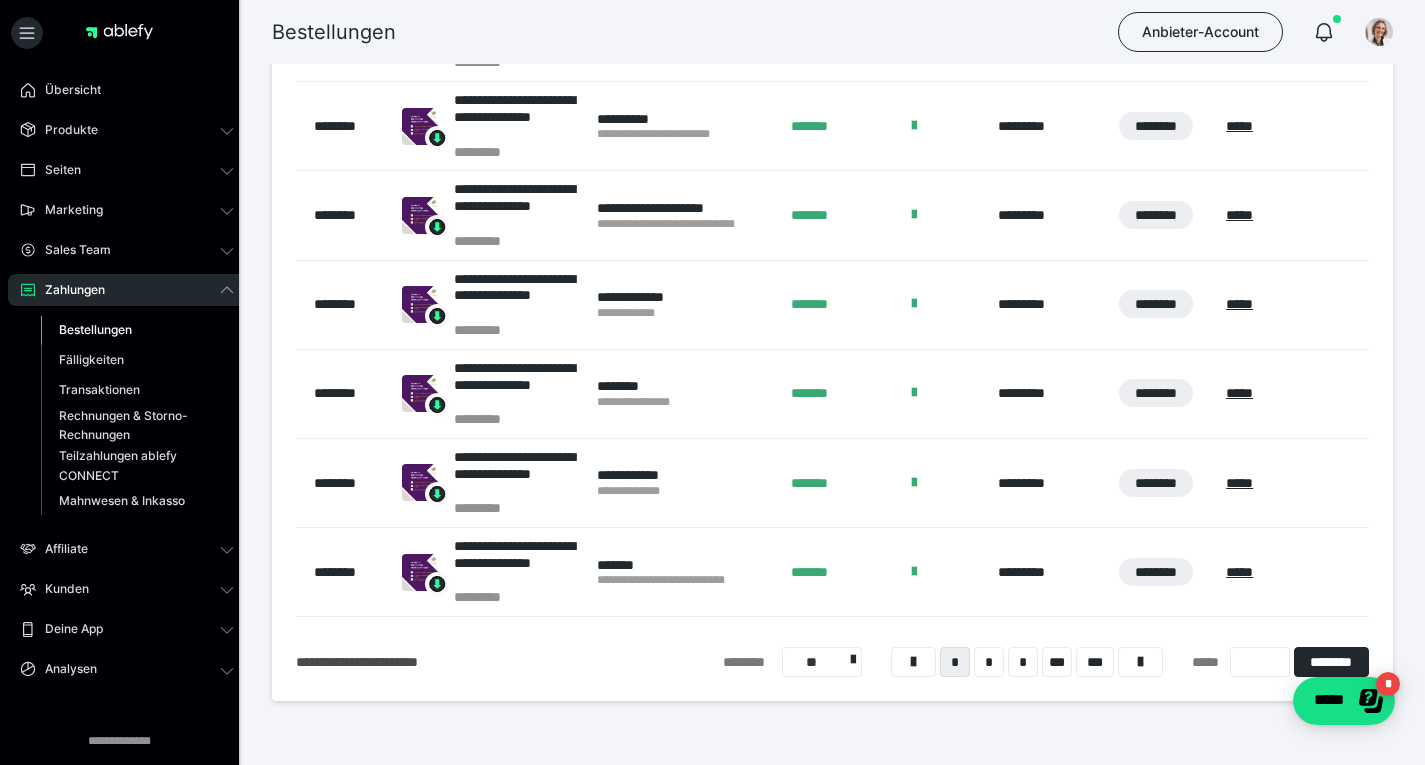 scroll, scrollTop: 900, scrollLeft: 0, axis: vertical 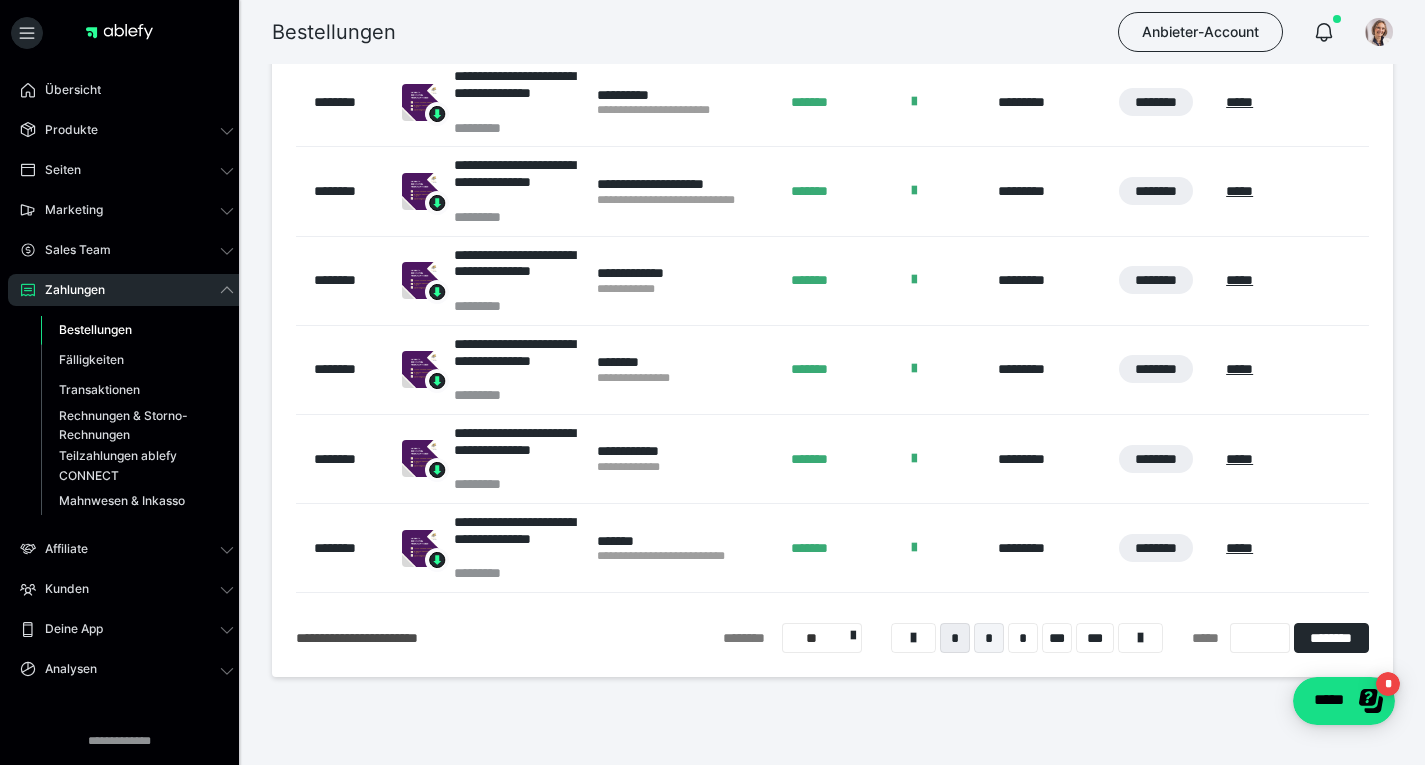 click on "*" at bounding box center (989, 638) 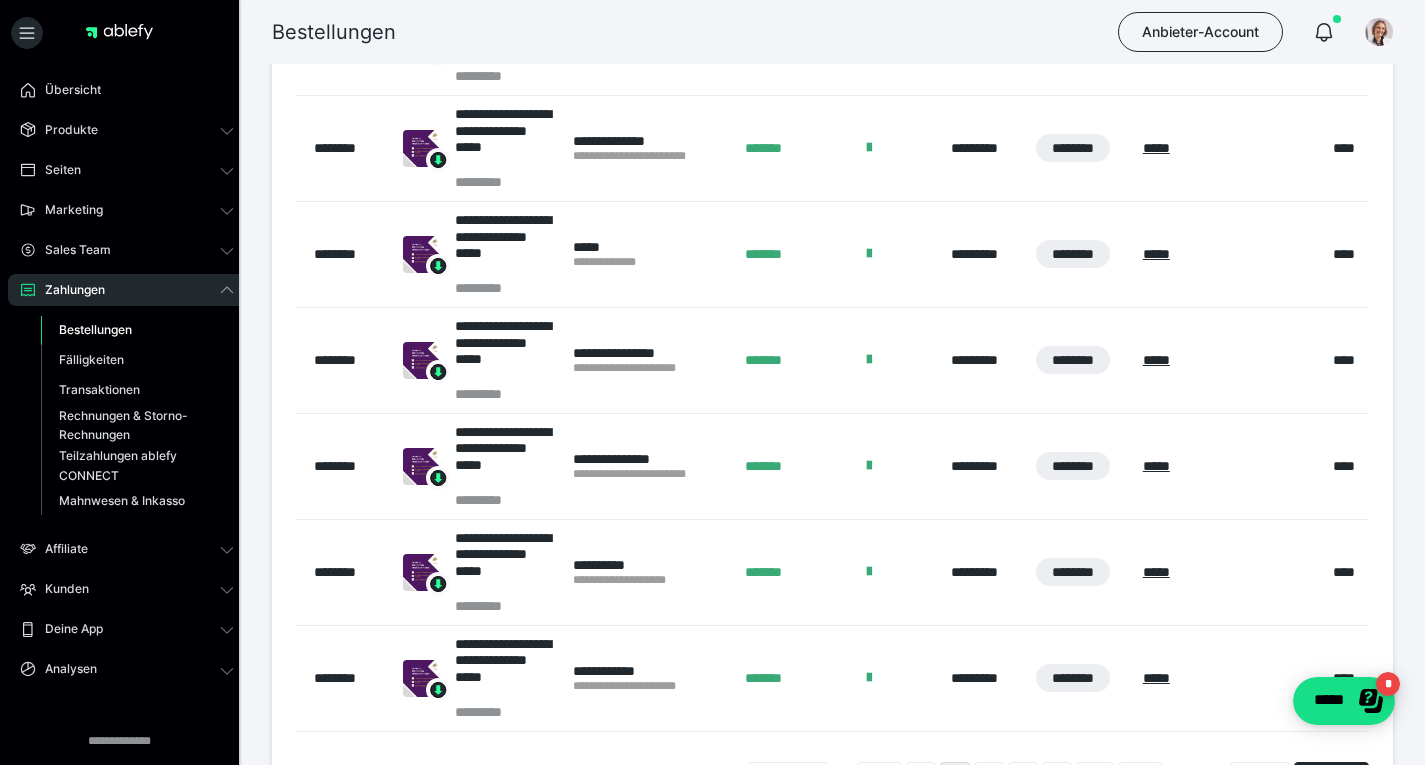 scroll, scrollTop: 995, scrollLeft: 0, axis: vertical 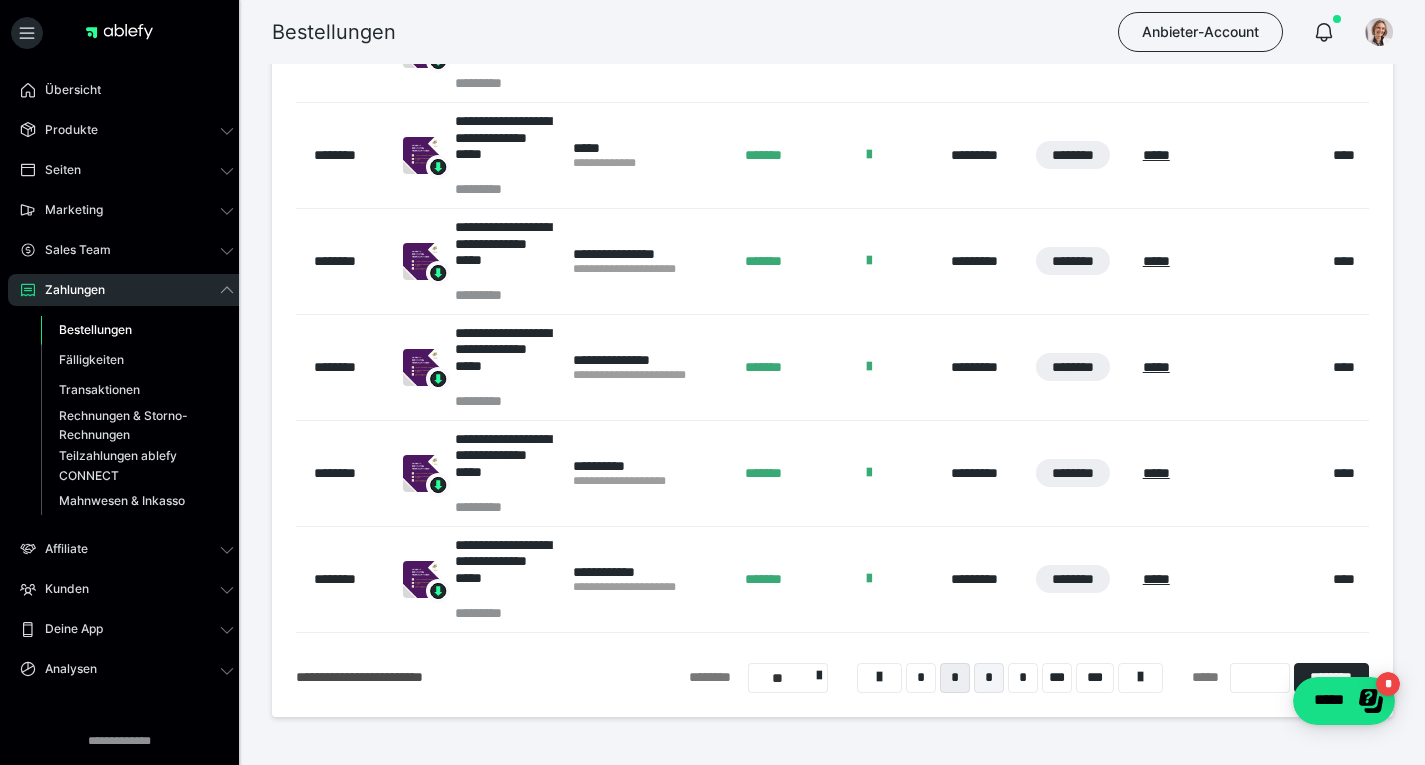 click on "*" at bounding box center (989, 678) 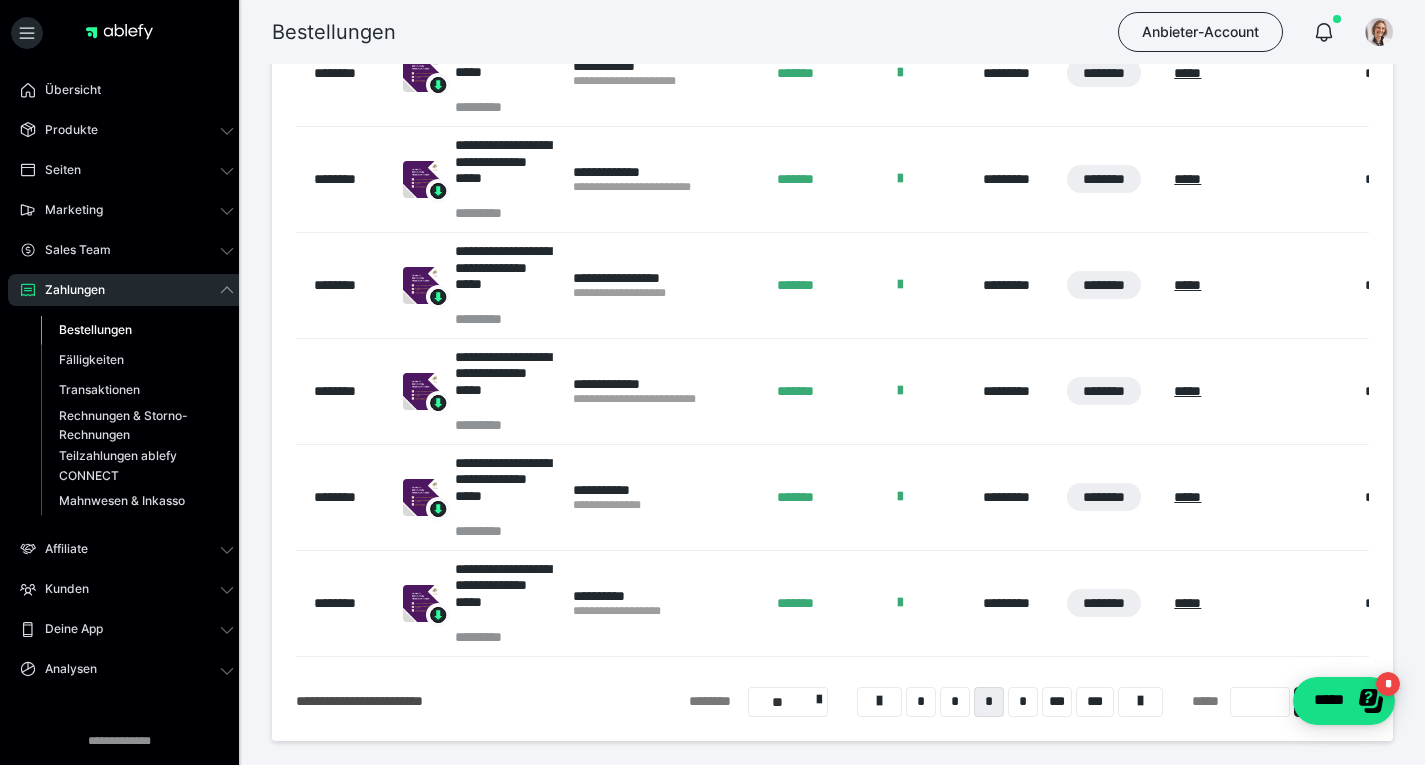 scroll, scrollTop: 995, scrollLeft: 0, axis: vertical 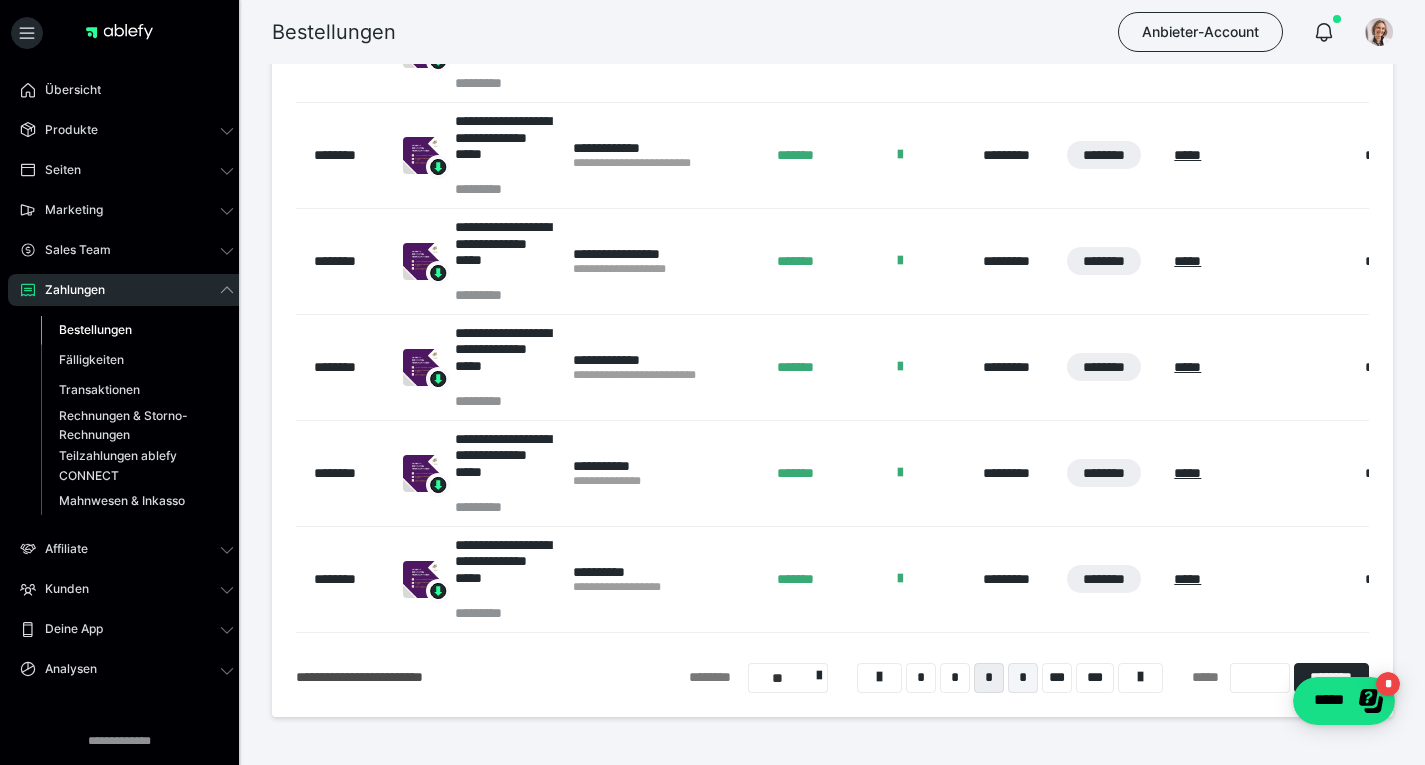 click on "*" at bounding box center (1023, 678) 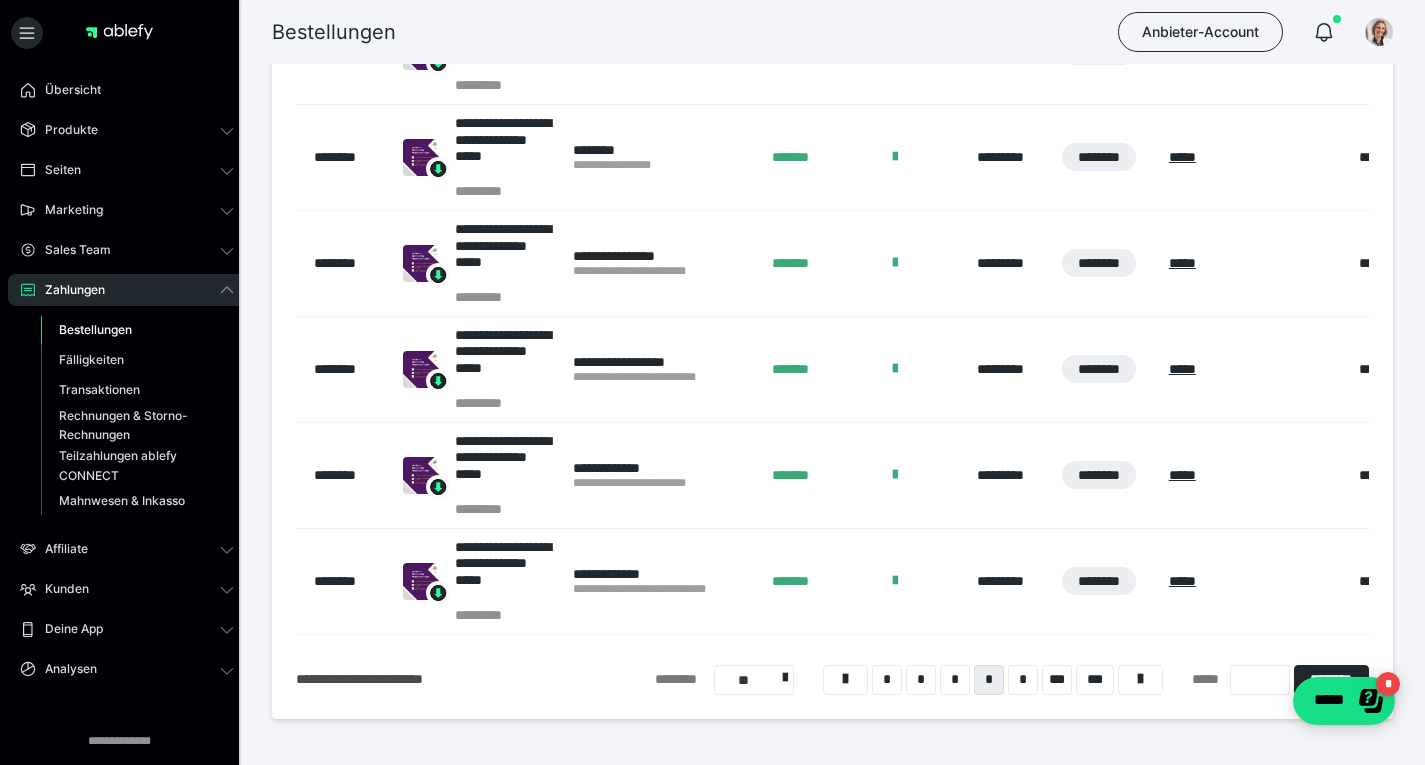 scroll, scrollTop: 995, scrollLeft: 0, axis: vertical 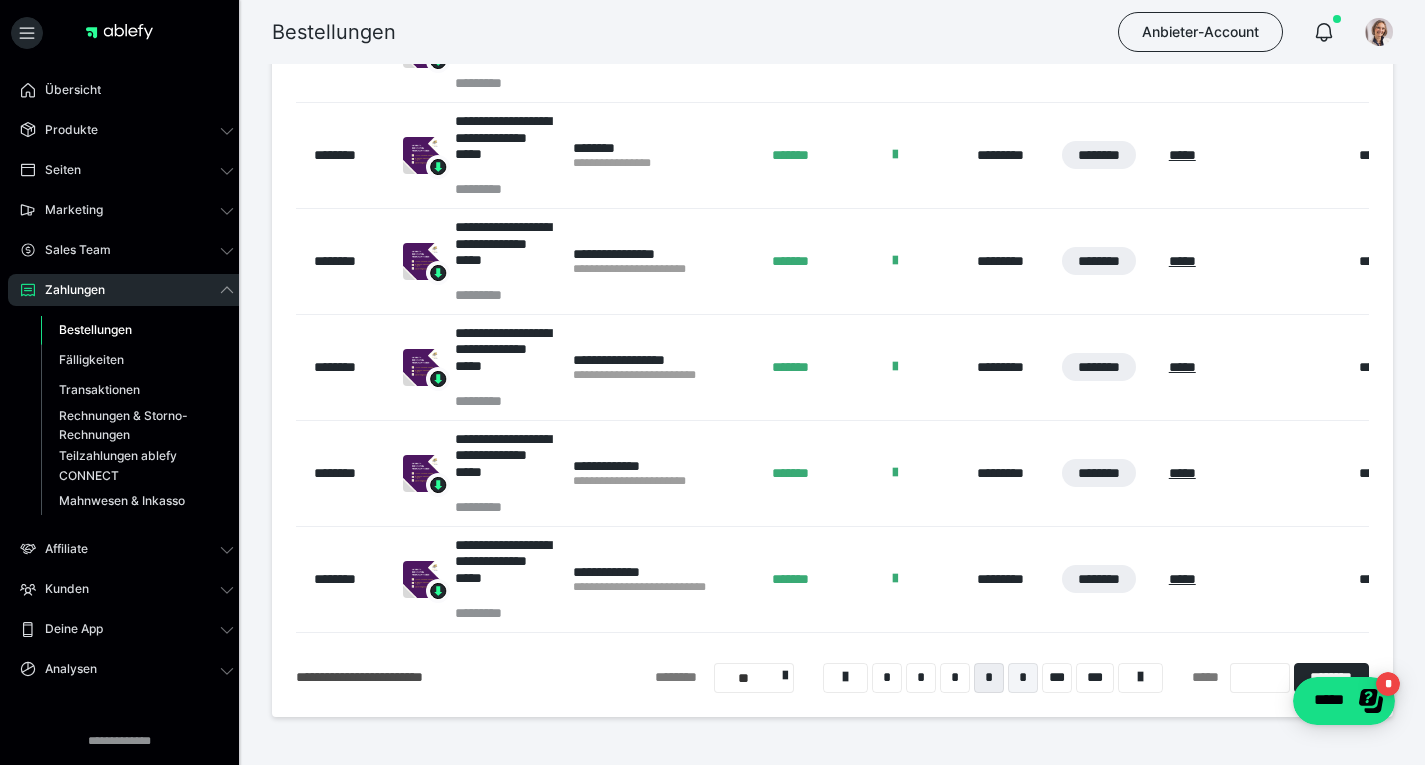 click on "*" at bounding box center (1023, 678) 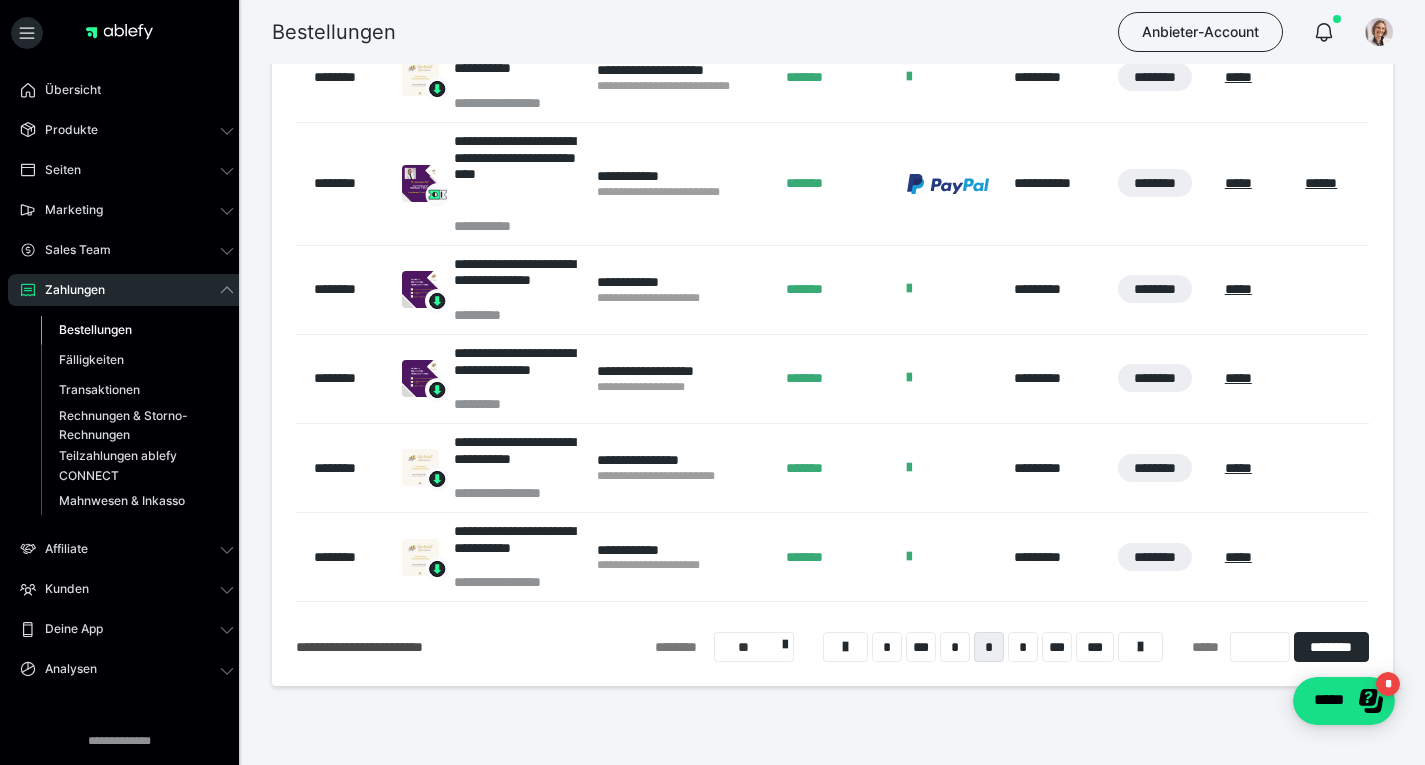 scroll, scrollTop: 895, scrollLeft: 0, axis: vertical 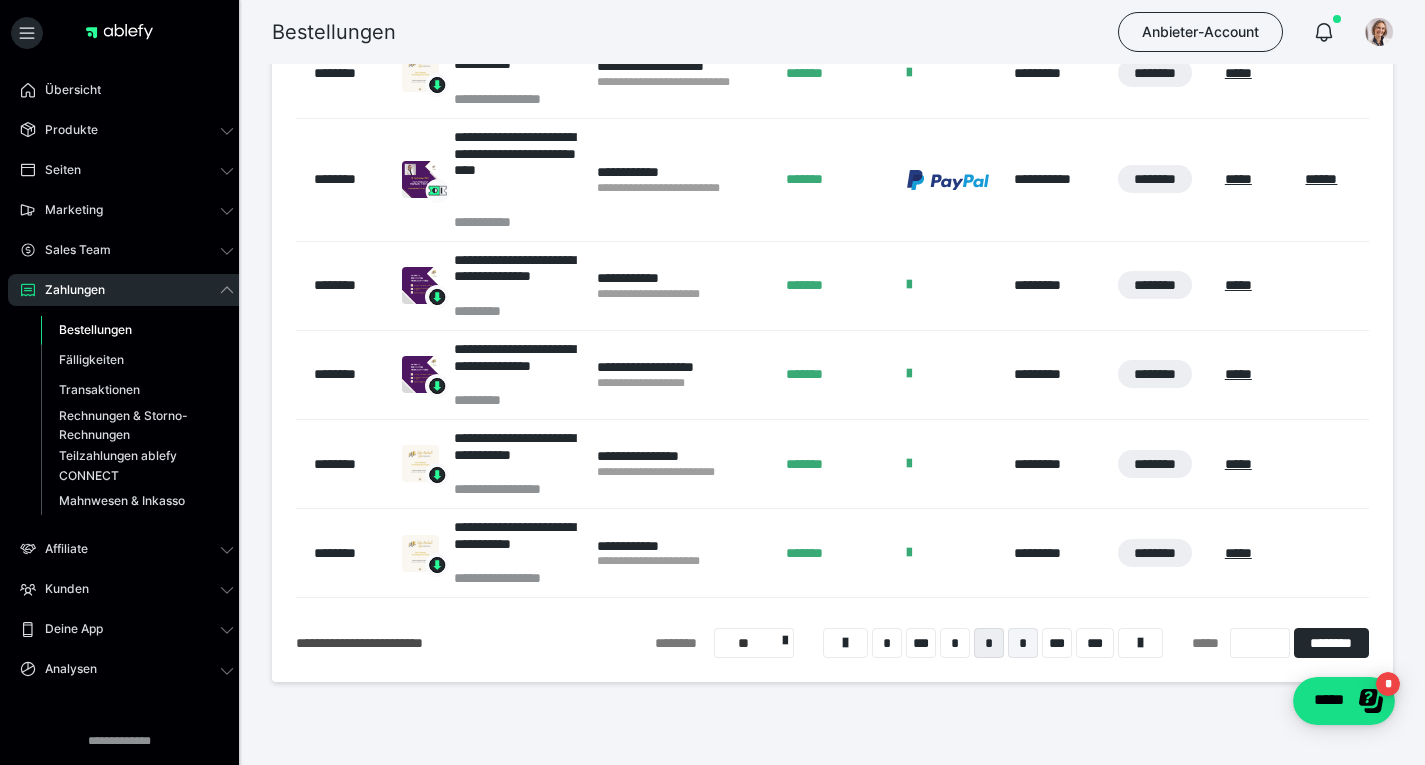 click on "*" at bounding box center [1023, 643] 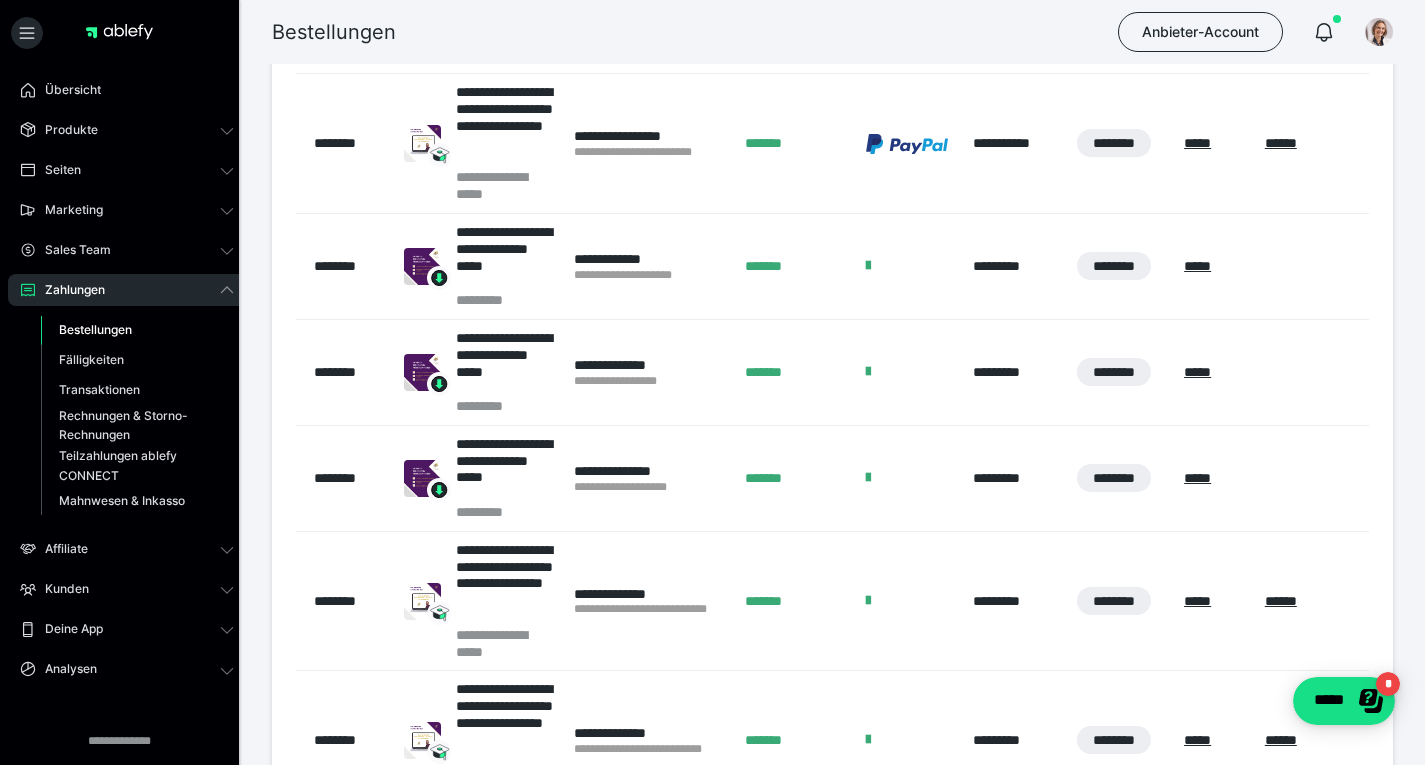 scroll, scrollTop: 1245, scrollLeft: 0, axis: vertical 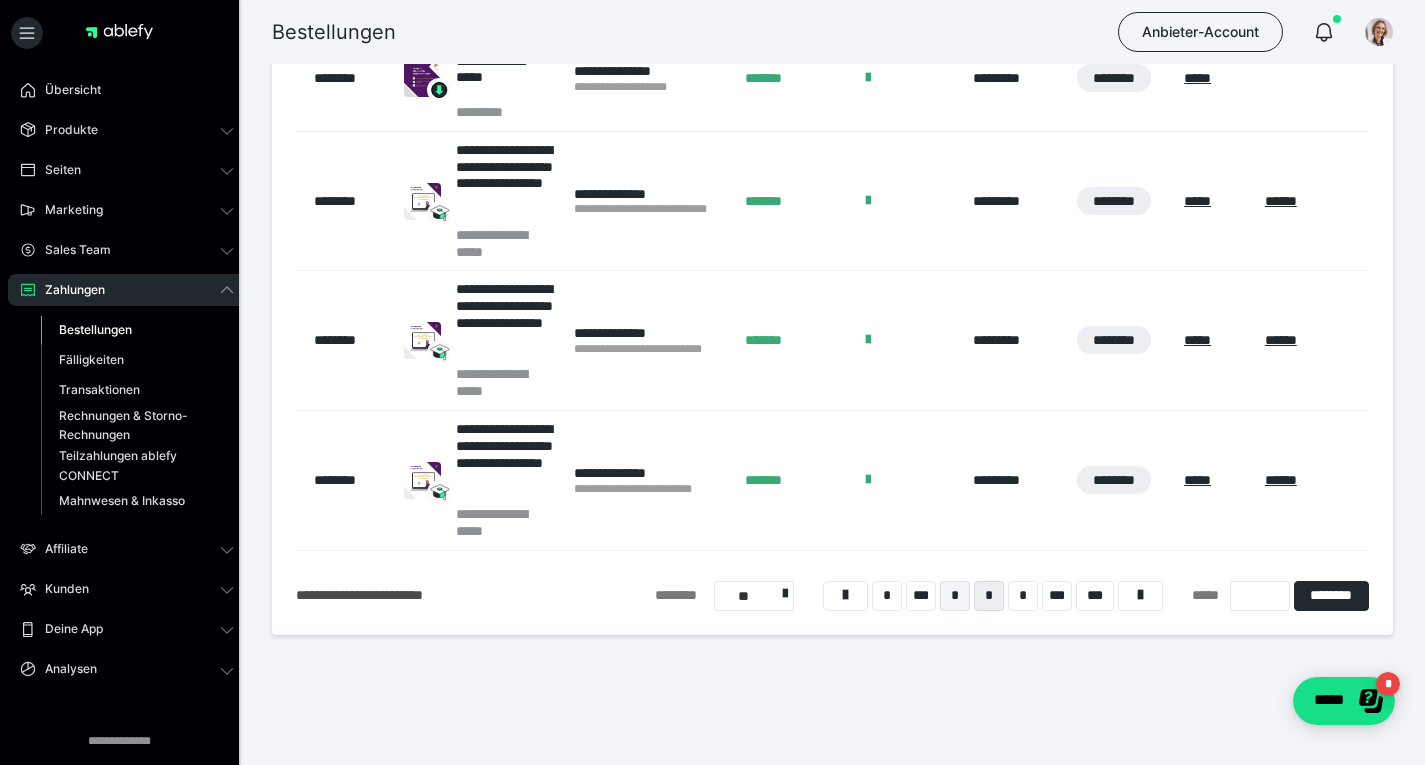 click on "*" at bounding box center (955, 596) 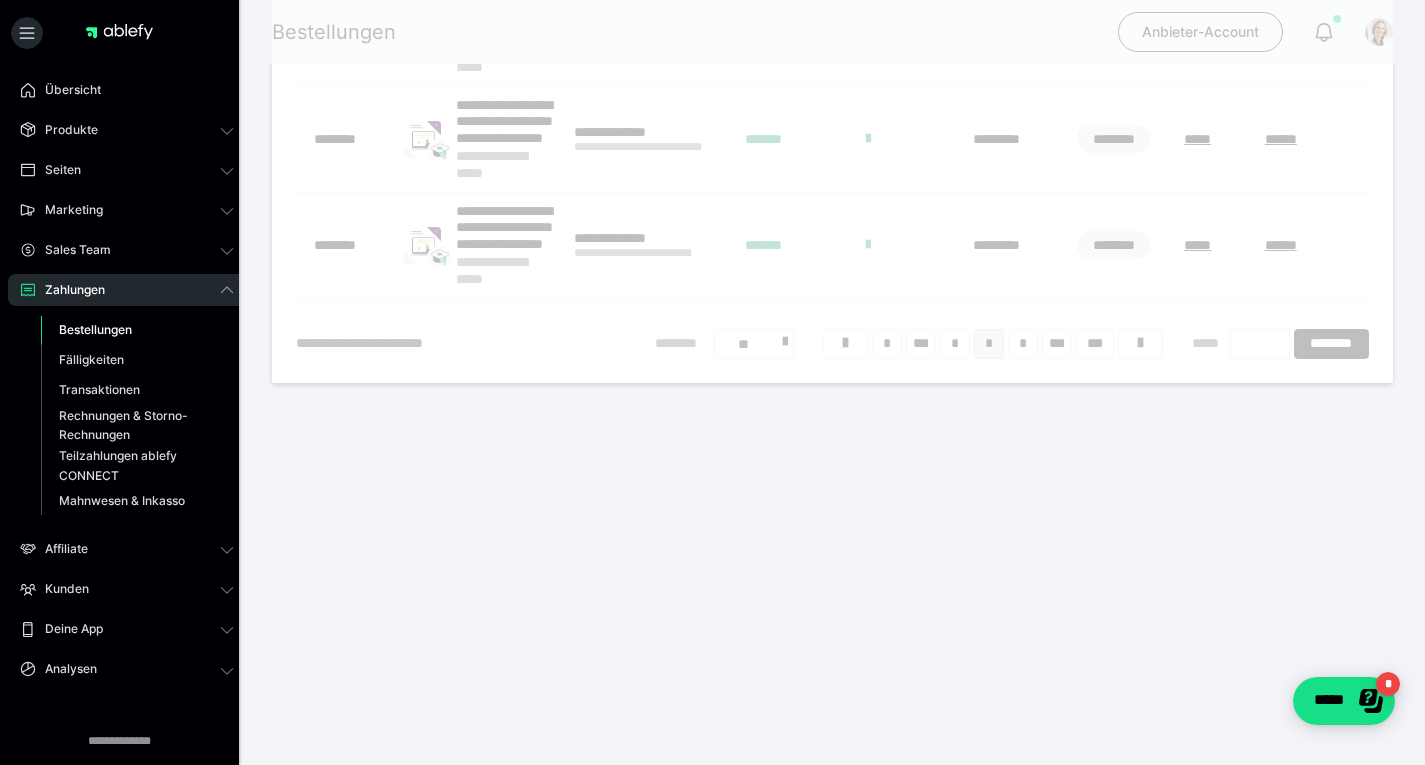 scroll, scrollTop: 395, scrollLeft: 0, axis: vertical 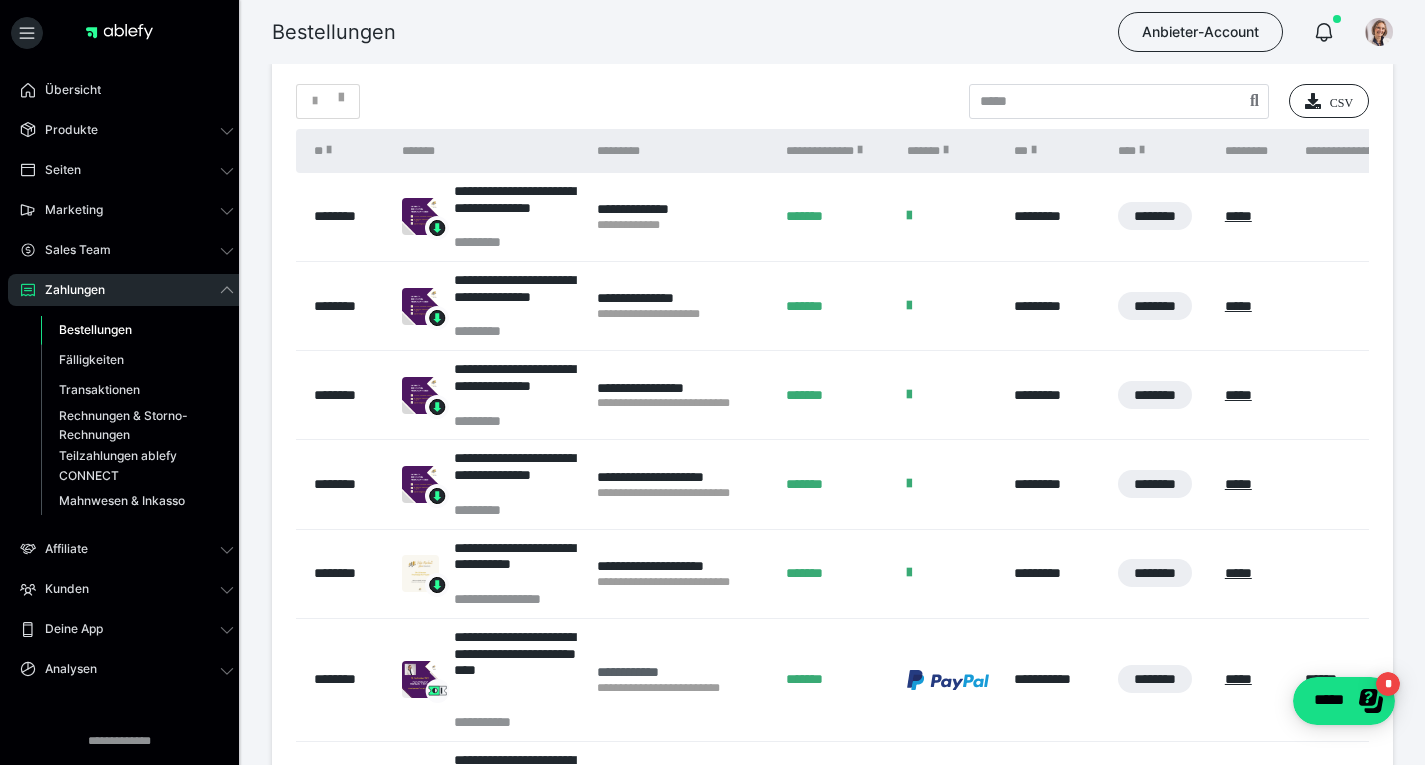 click on "**********" at bounding box center (681, 672) 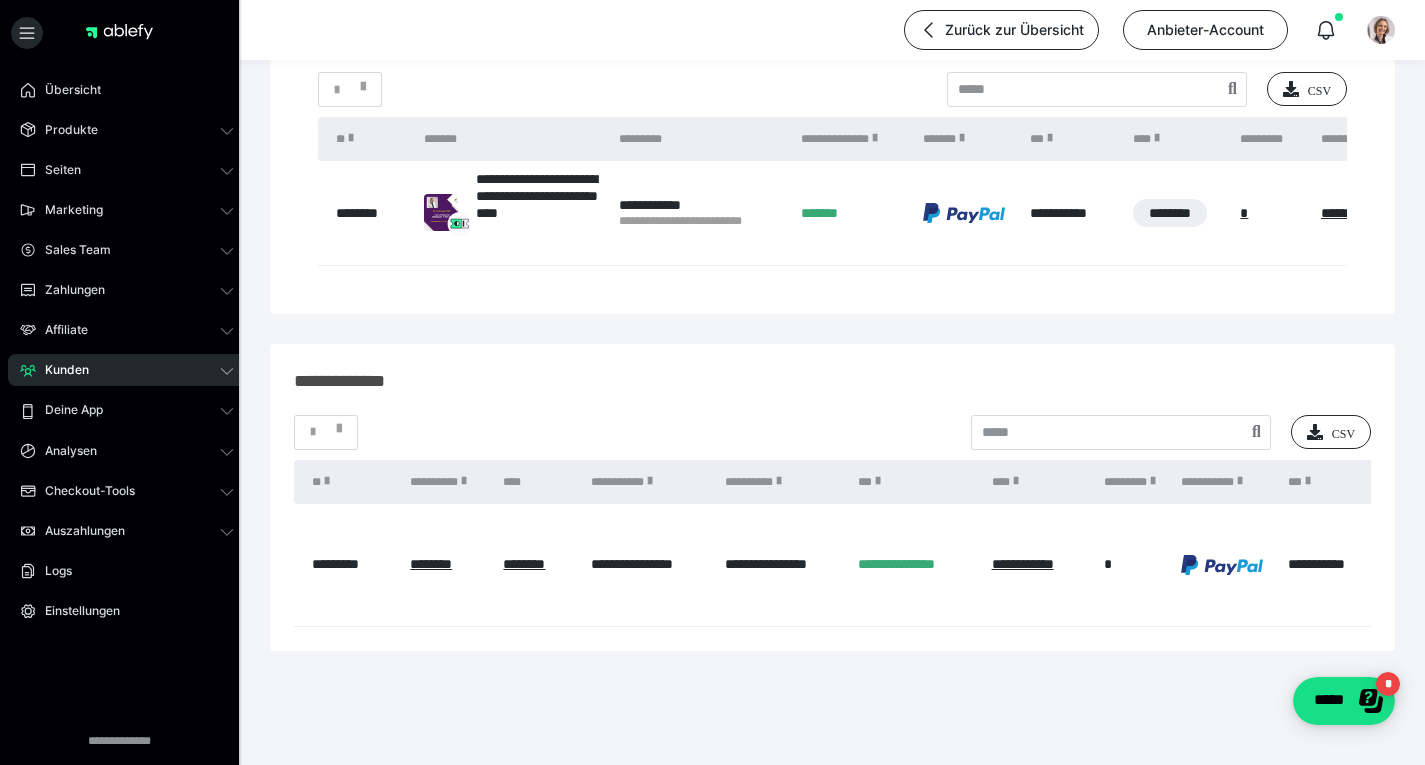 scroll, scrollTop: 290, scrollLeft: 0, axis: vertical 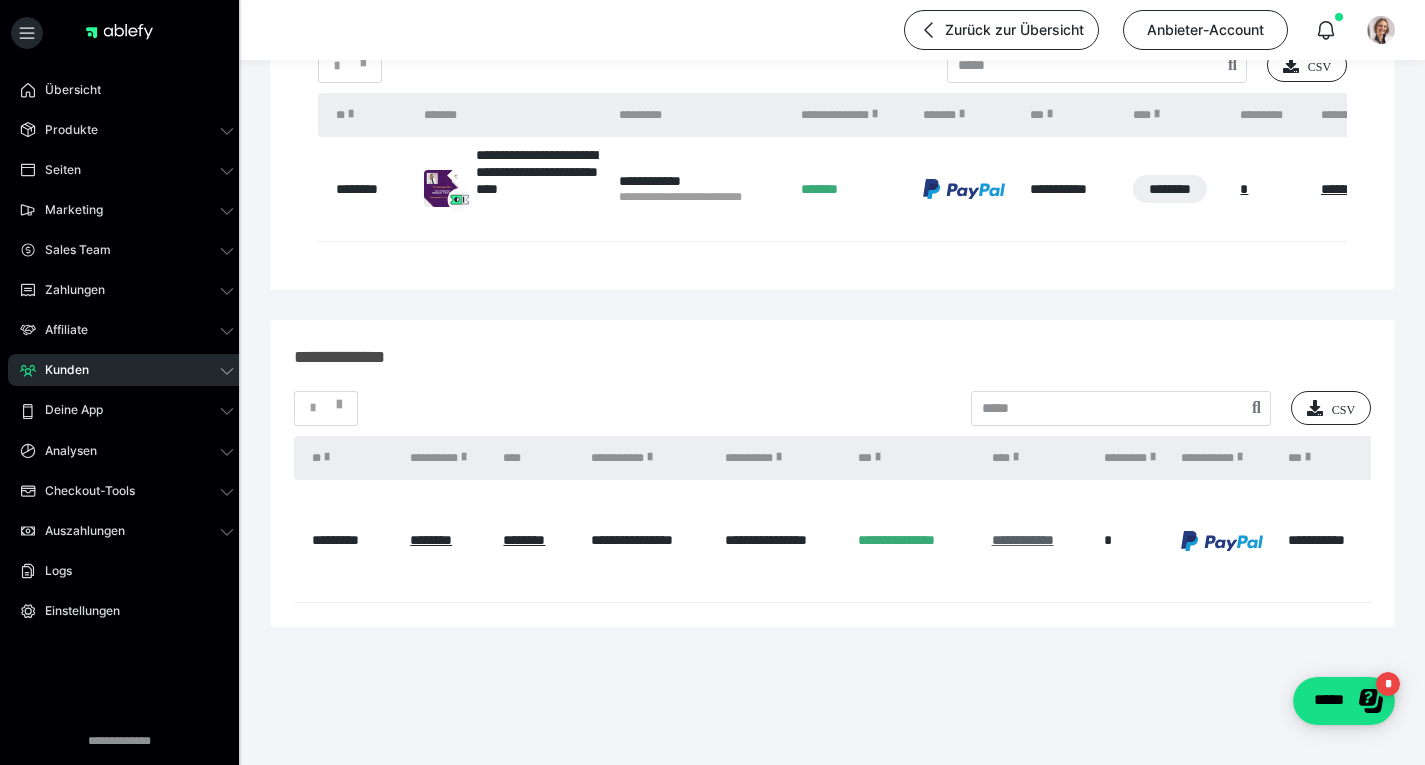 click on "**********" at bounding box center (1023, 540) 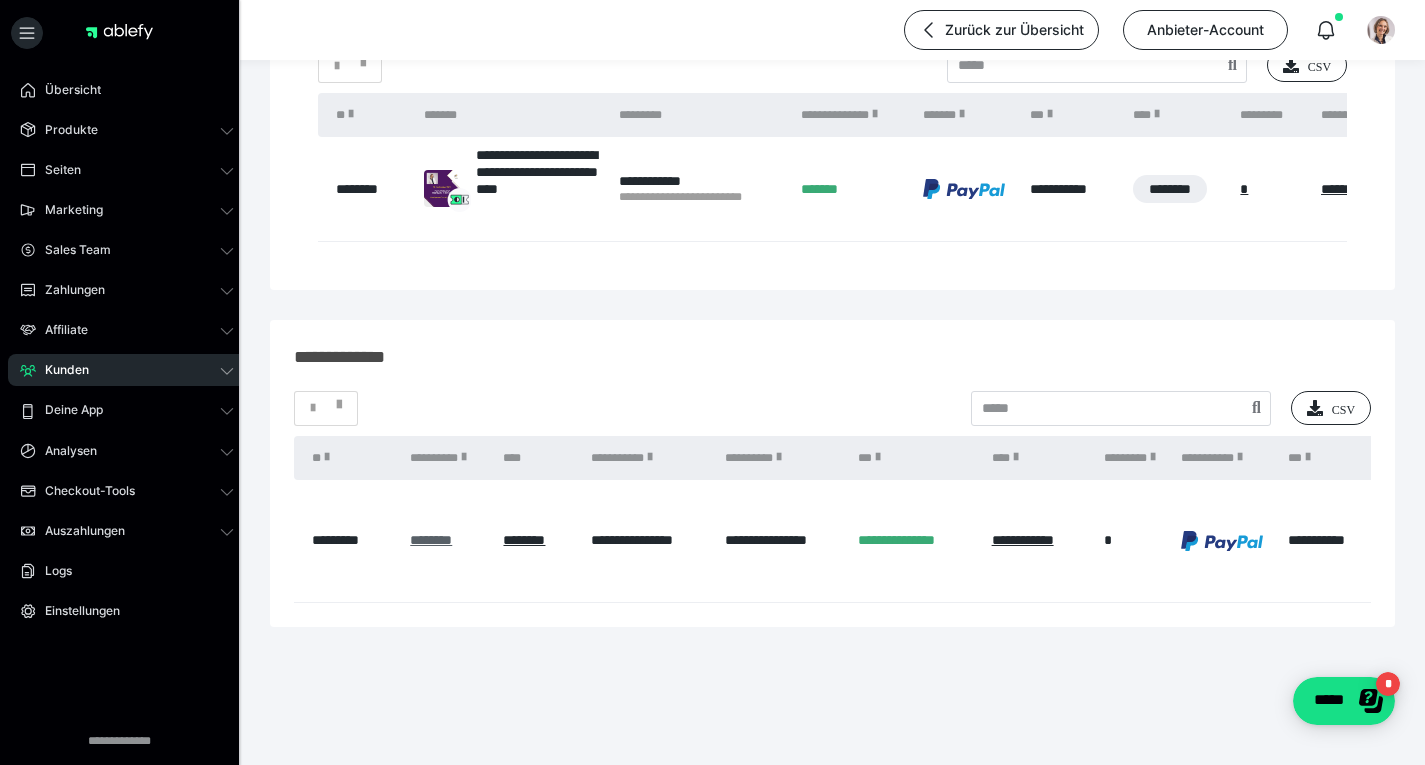 click on "********" at bounding box center (431, 540) 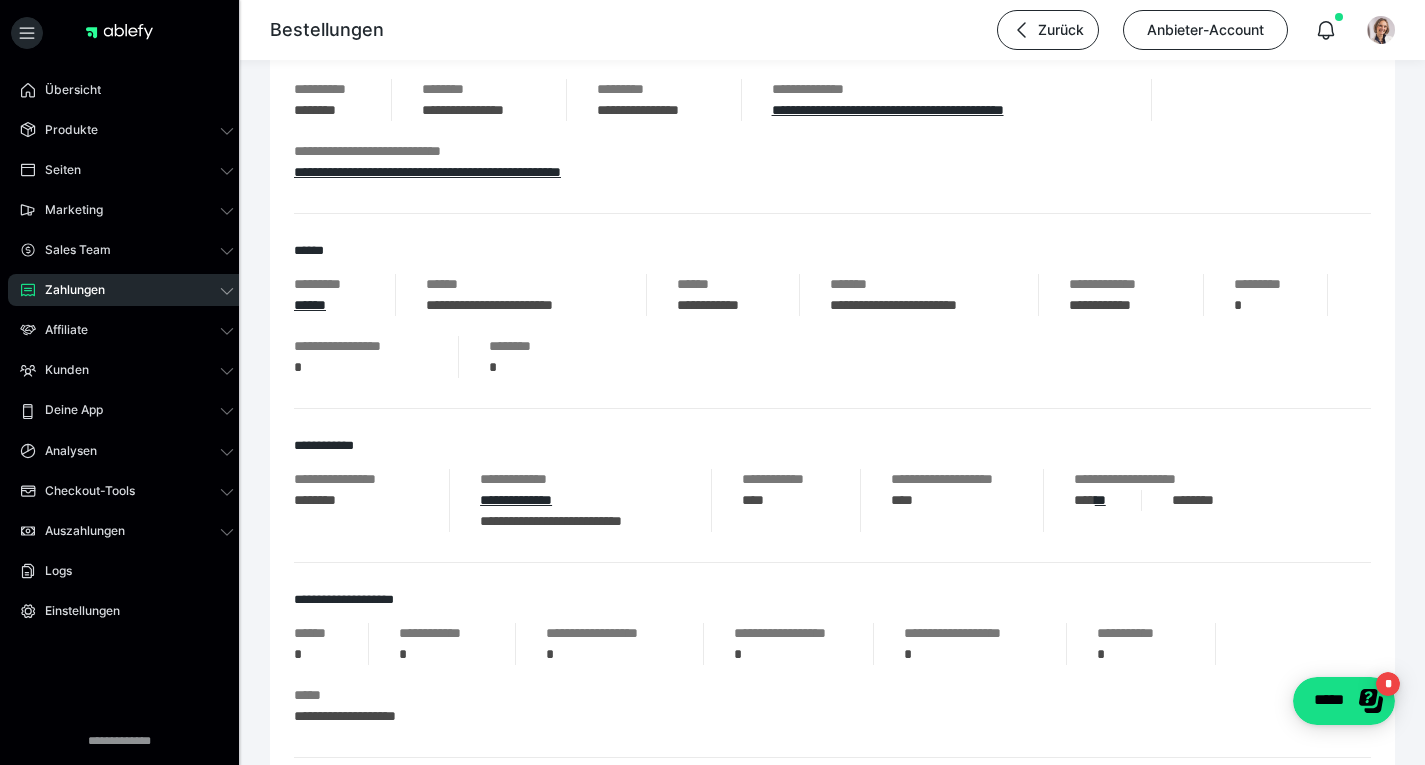 scroll, scrollTop: 200, scrollLeft: 0, axis: vertical 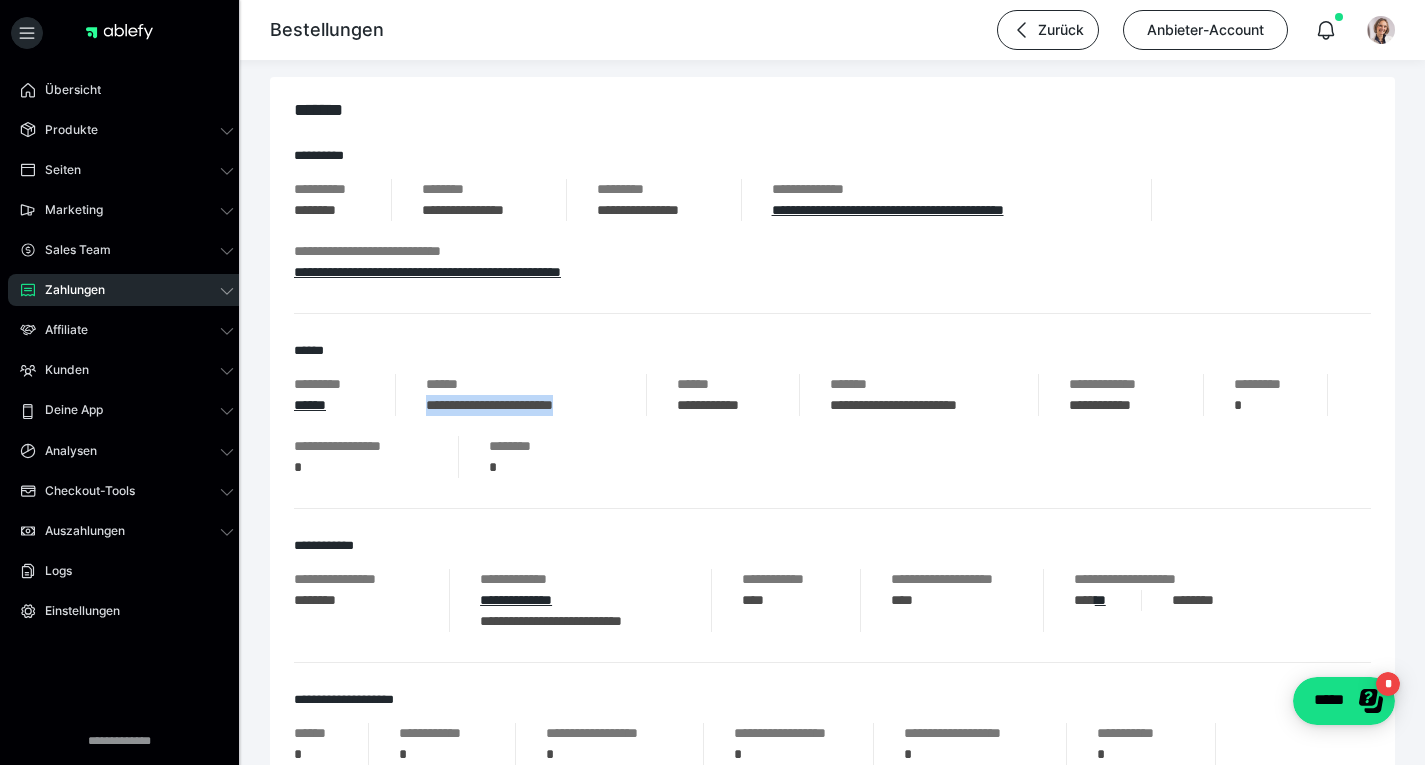 drag, startPoint x: 617, startPoint y: 408, endPoint x: 428, endPoint y: 409, distance: 189.00264 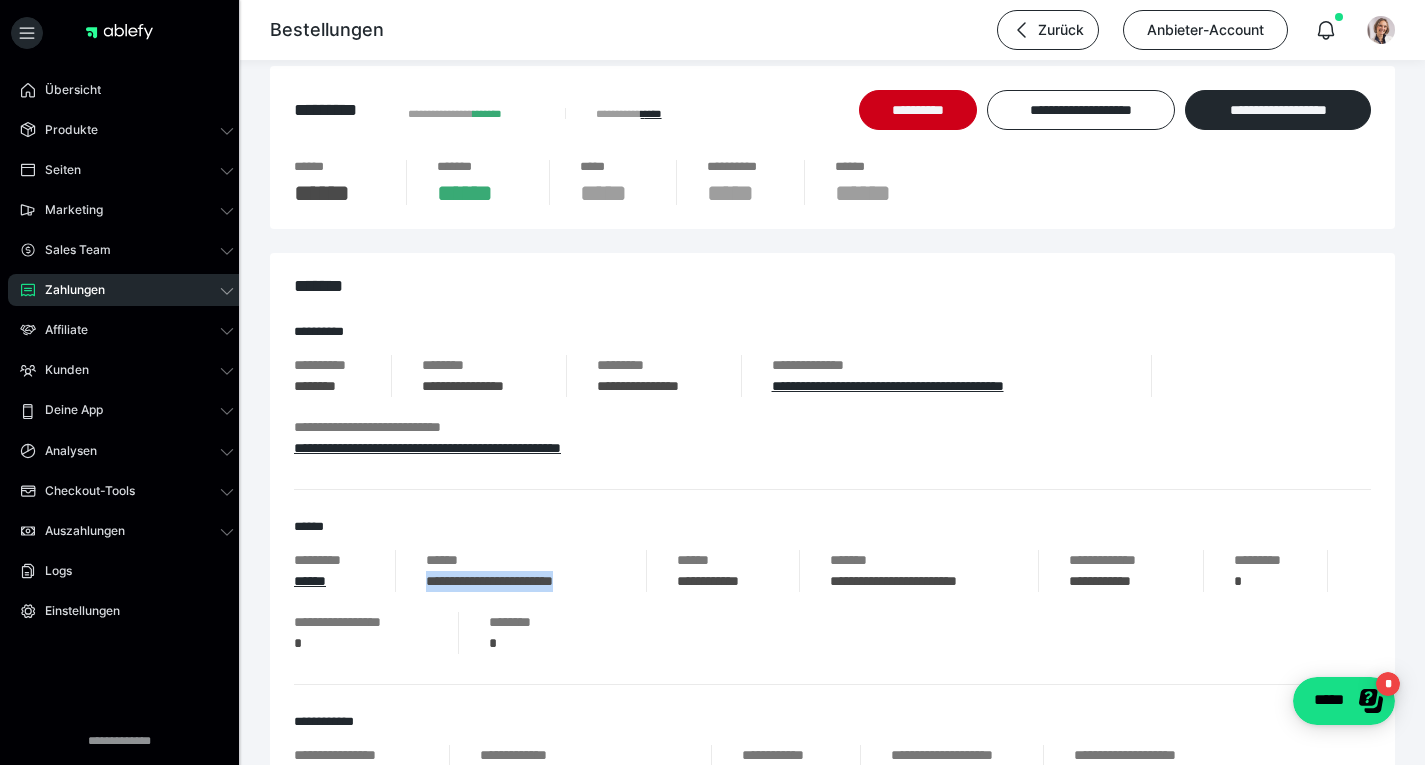 scroll, scrollTop: 0, scrollLeft: 0, axis: both 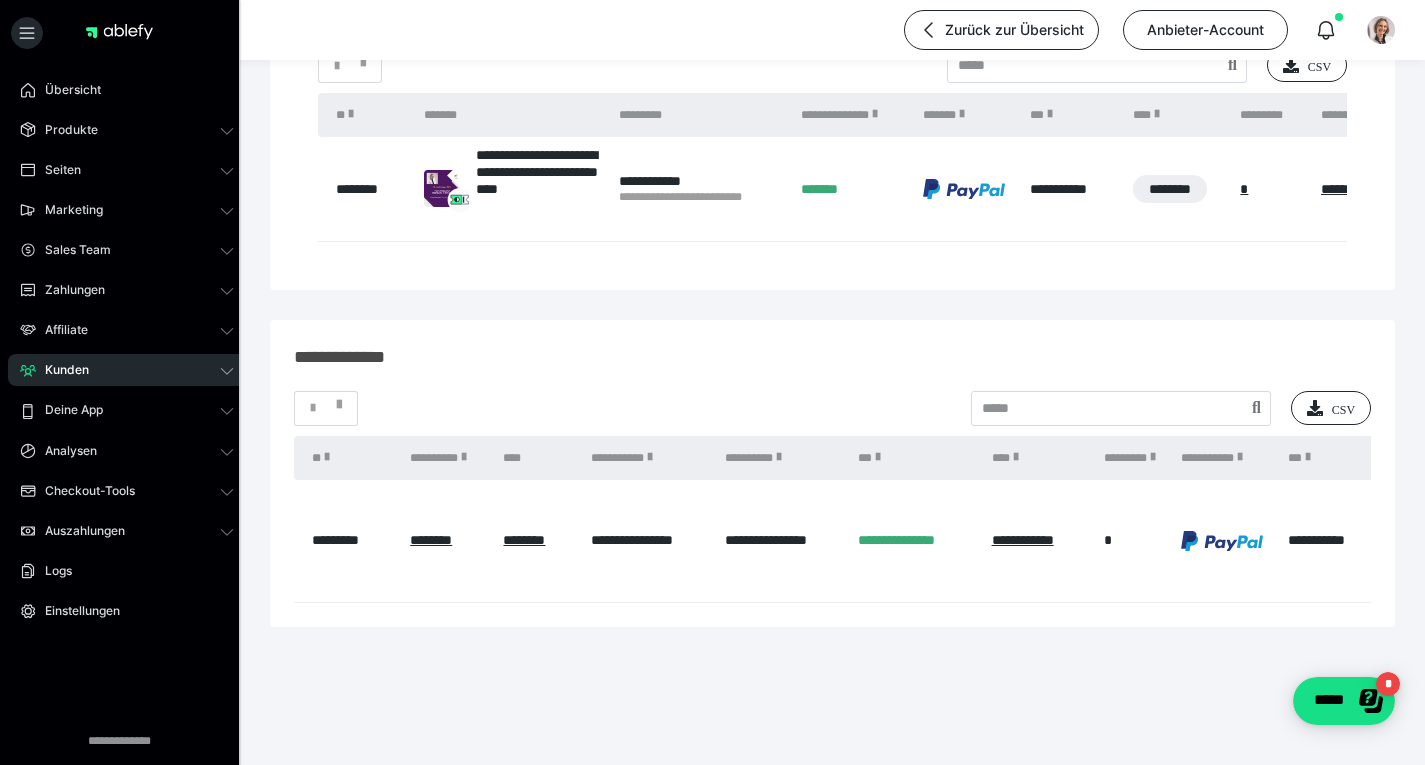 click on "Kunden" at bounding box center (60, 370) 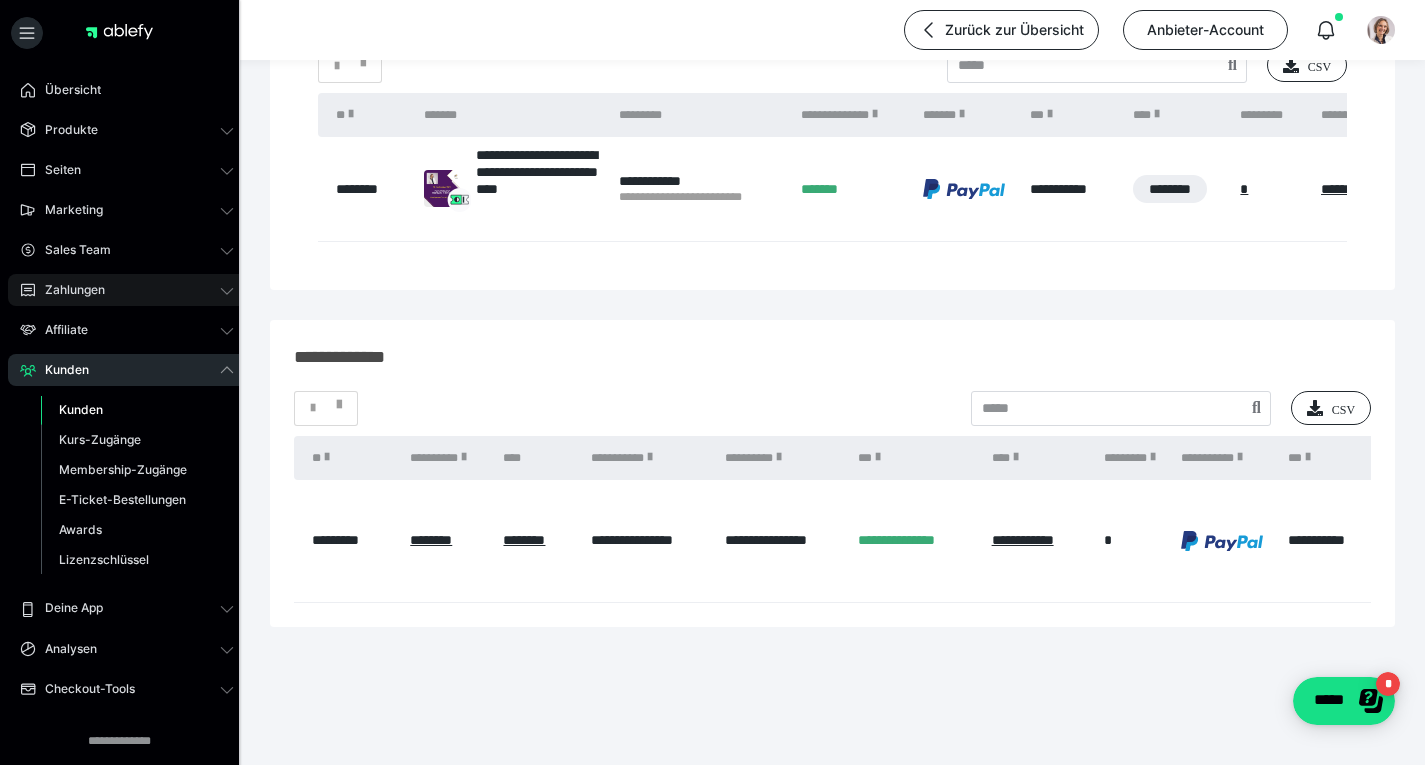 click on "Zahlungen" at bounding box center (68, 290) 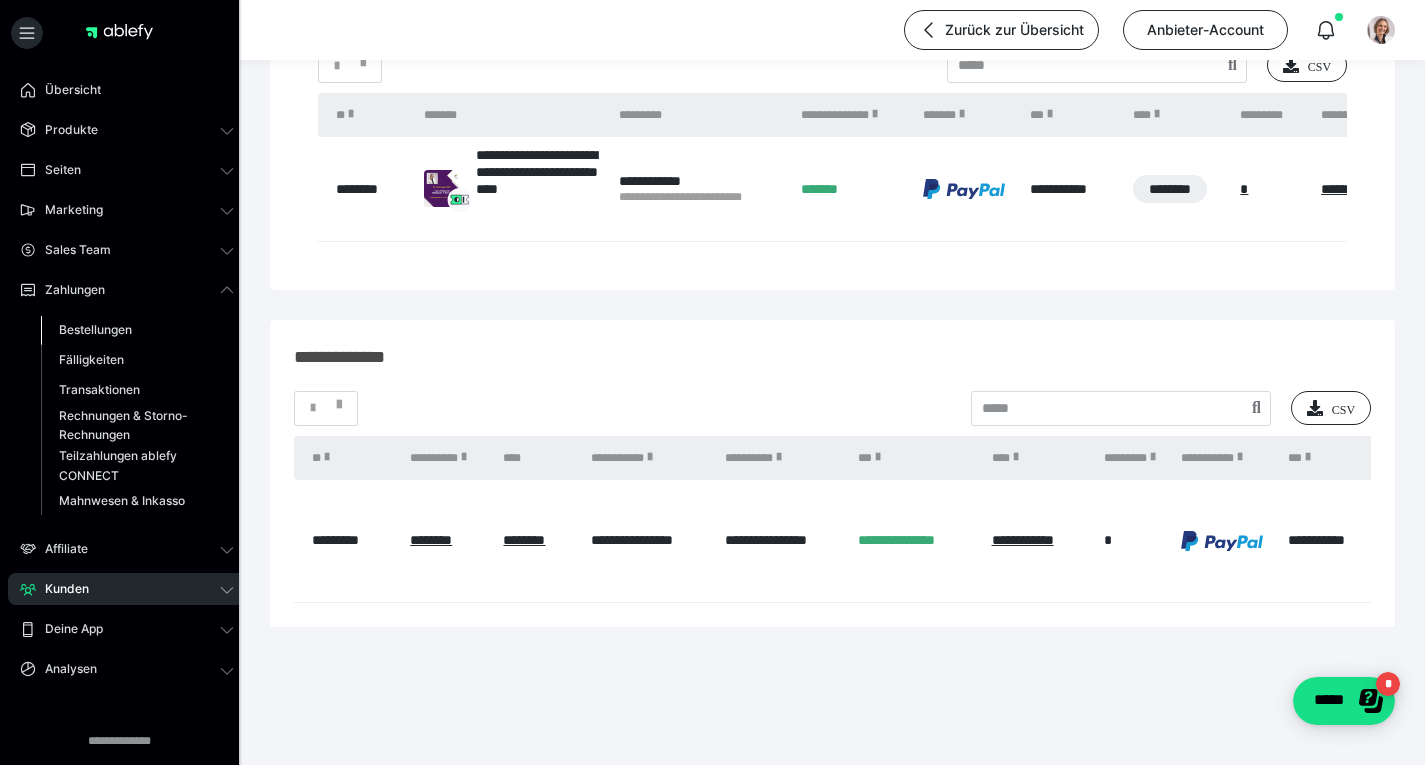 click on "Bestellungen" at bounding box center (95, 329) 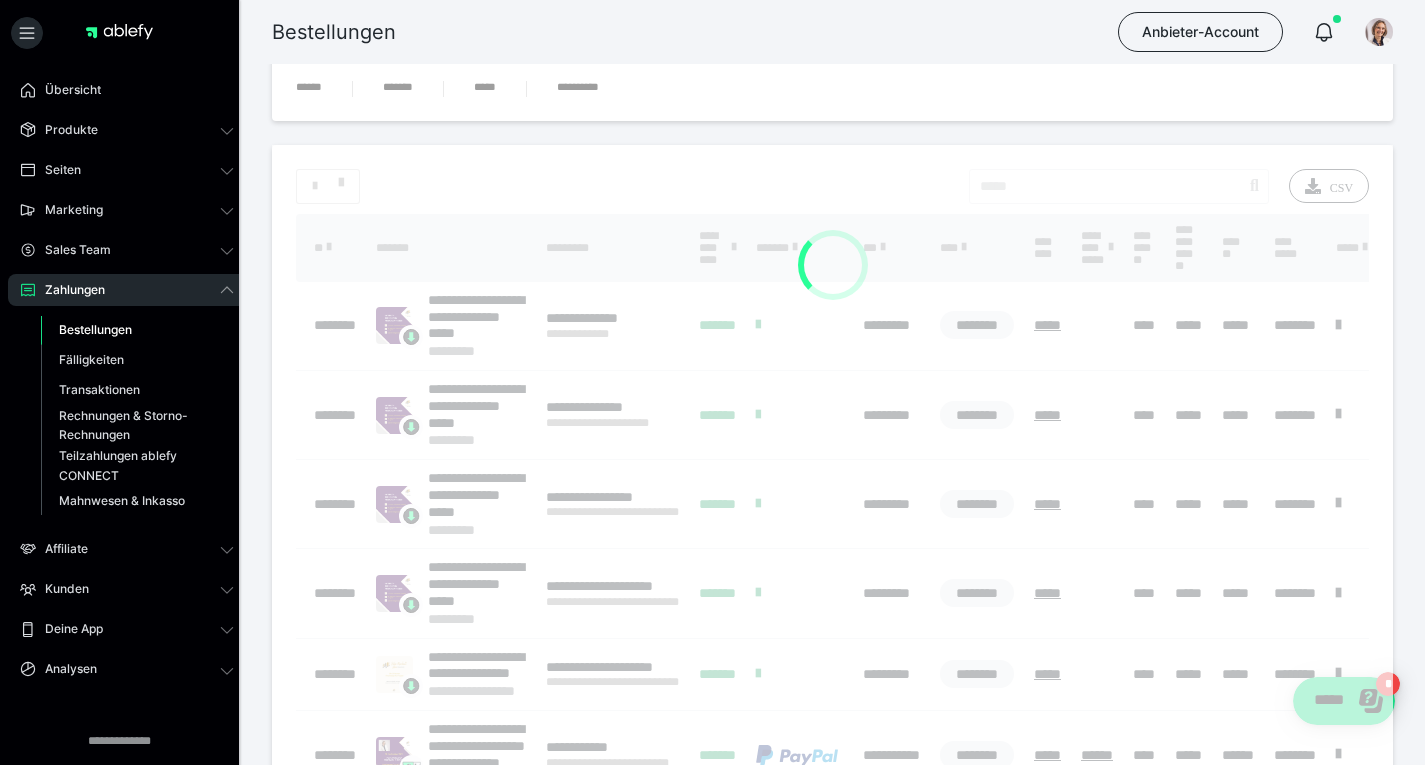 scroll, scrollTop: 0, scrollLeft: 0, axis: both 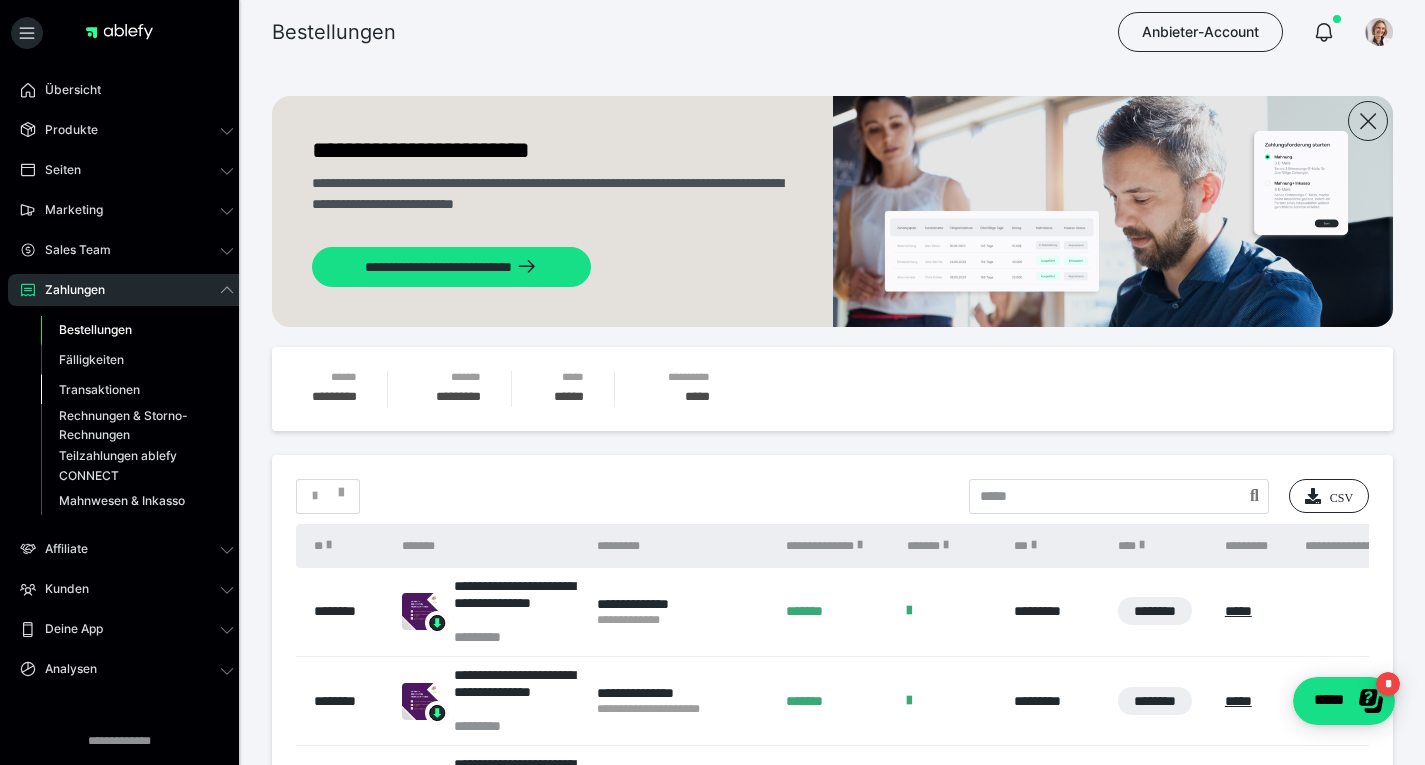click on "Transaktionen" at bounding box center [99, 389] 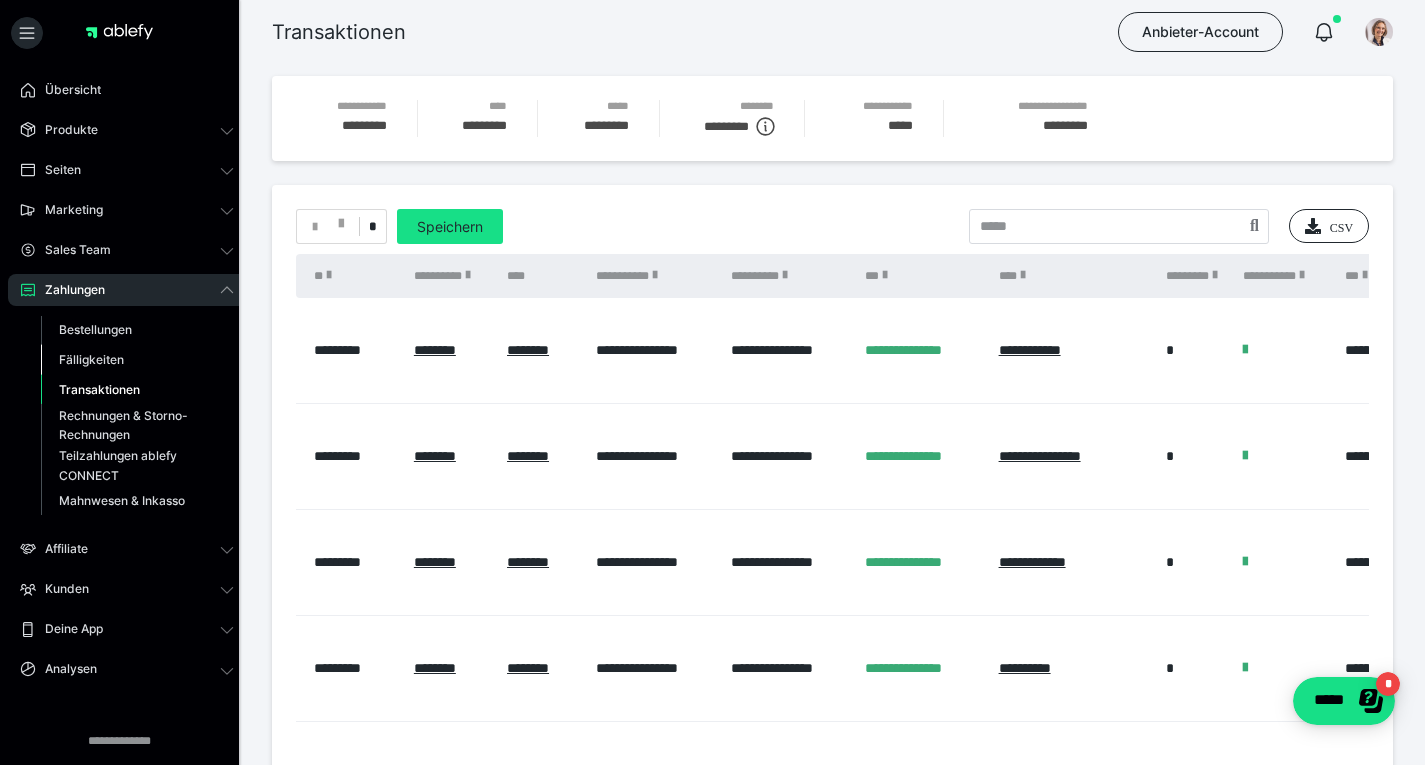 click on "Fälligkeiten" at bounding box center (91, 359) 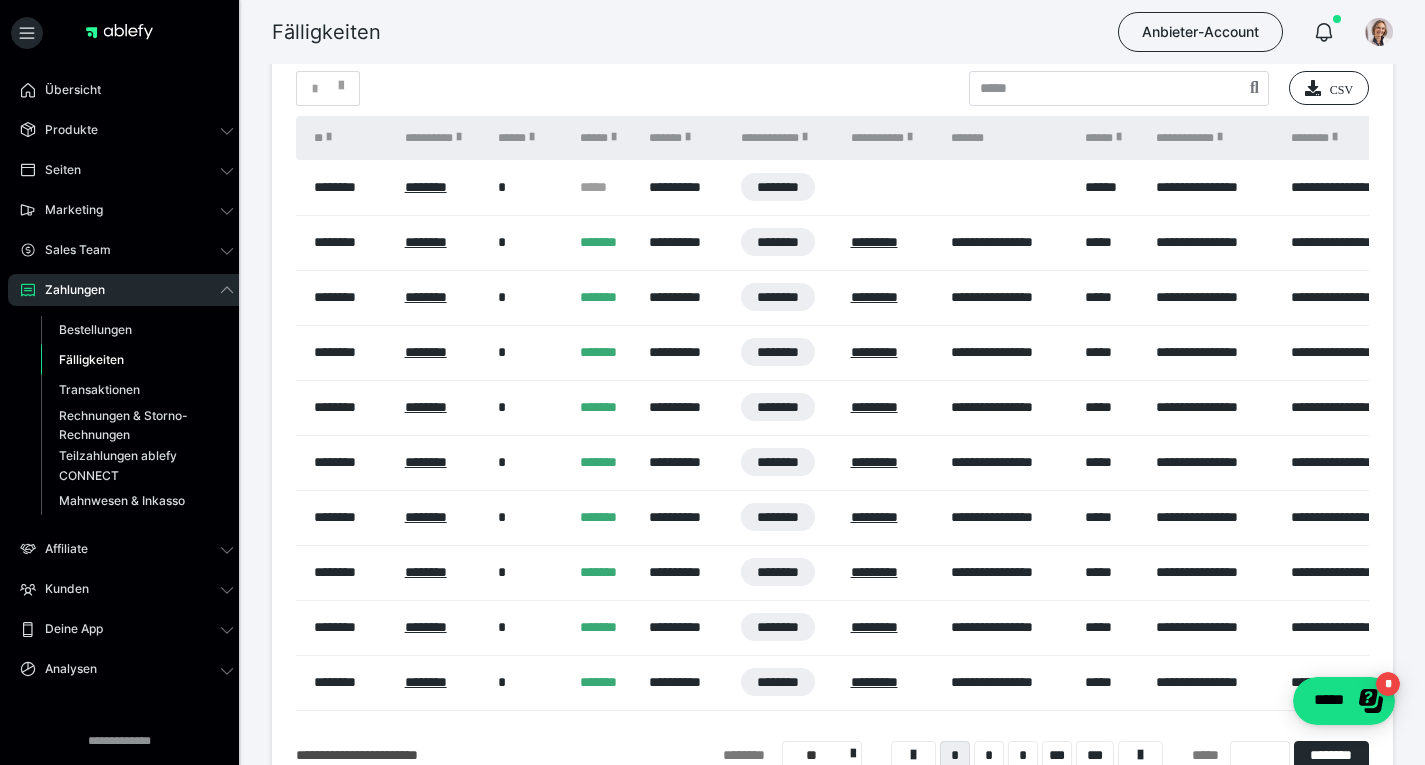 scroll, scrollTop: 0, scrollLeft: 0, axis: both 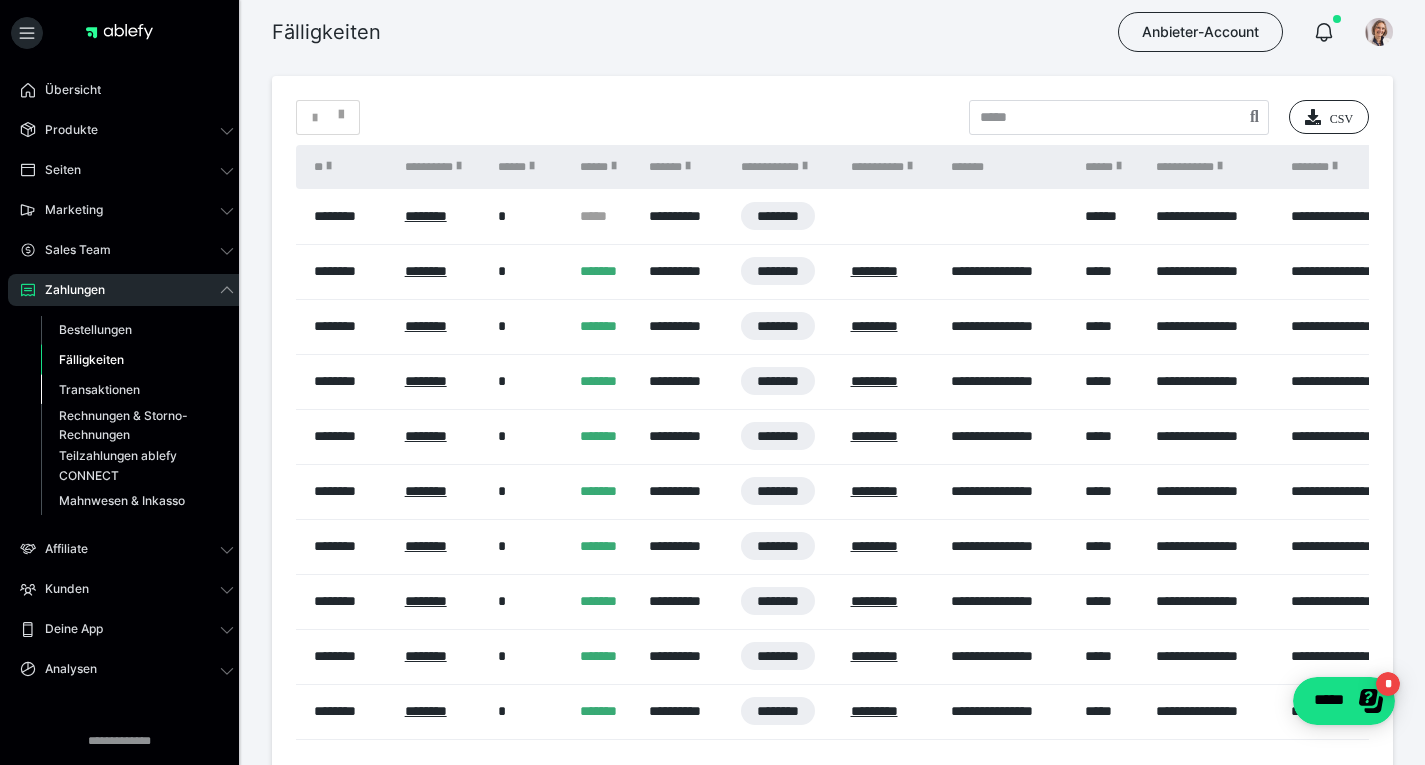 click on "Transaktionen" at bounding box center [99, 389] 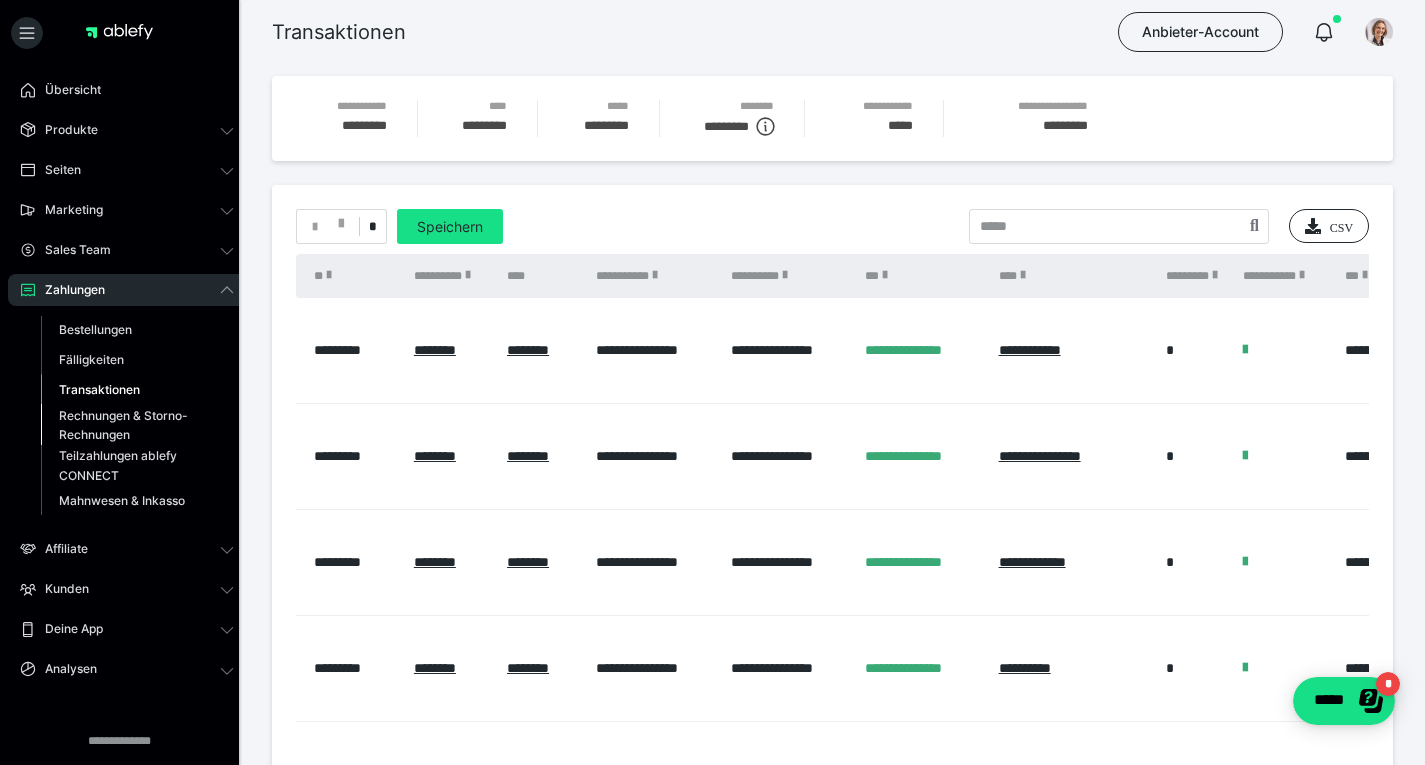 click on "Rechnungen & Storno-Rechnungen" at bounding box center [126, 425] 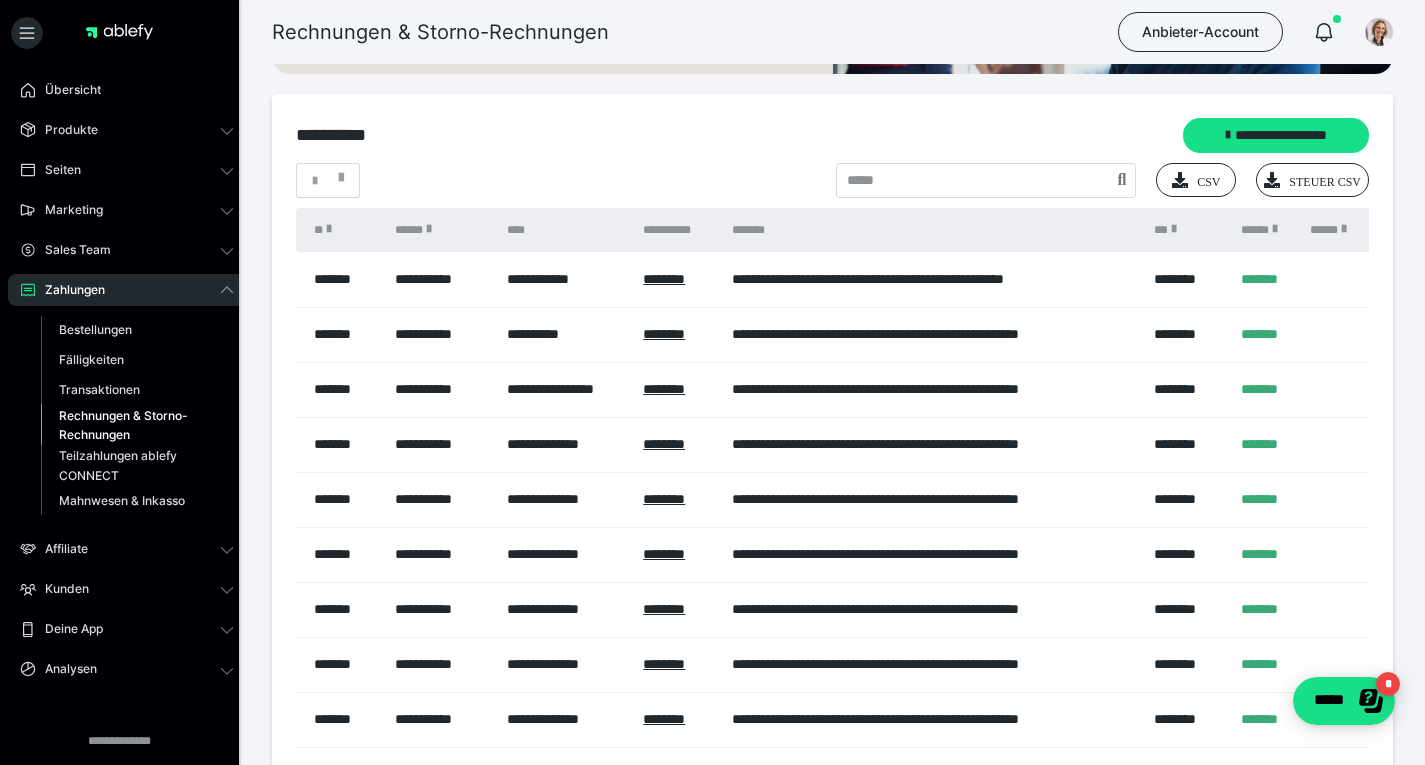 scroll, scrollTop: 200, scrollLeft: 0, axis: vertical 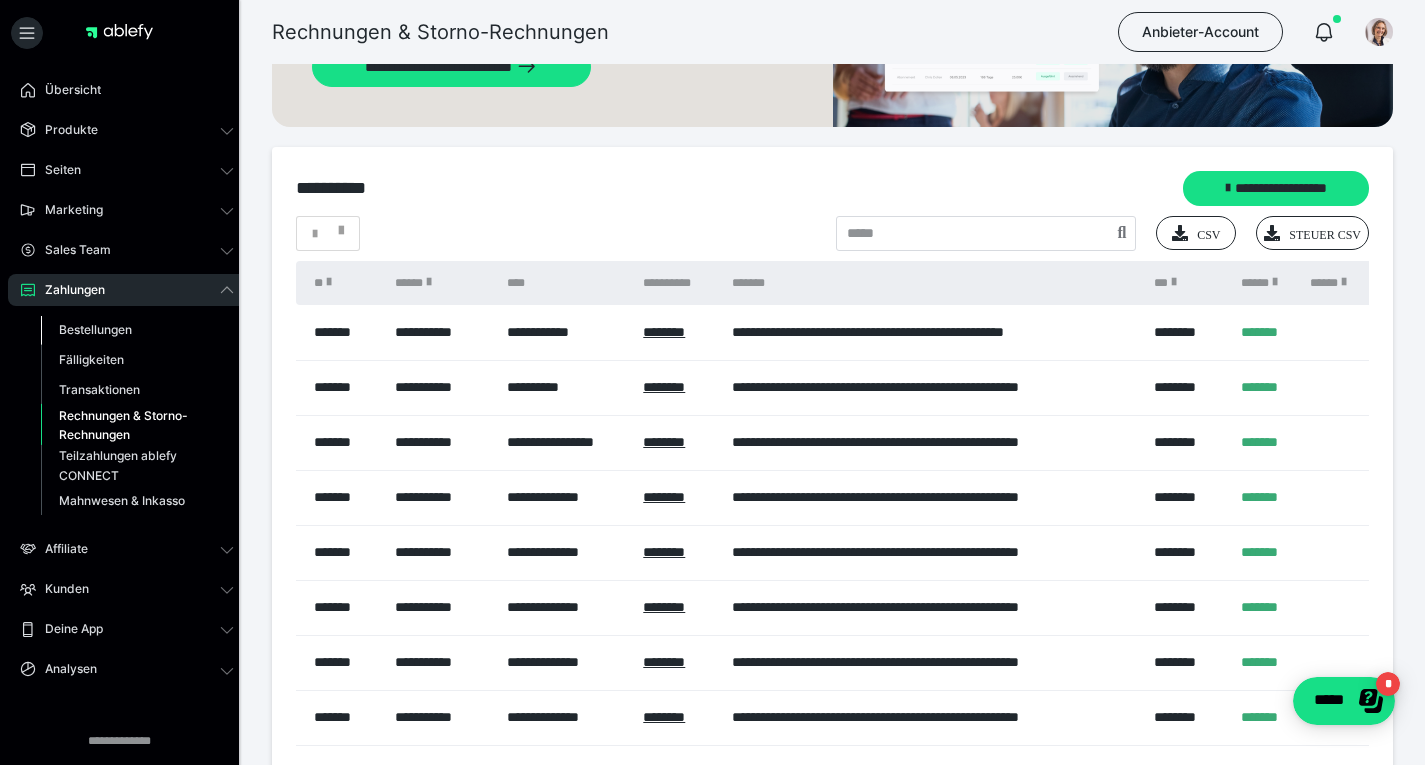 click on "Bestellungen" at bounding box center (95, 329) 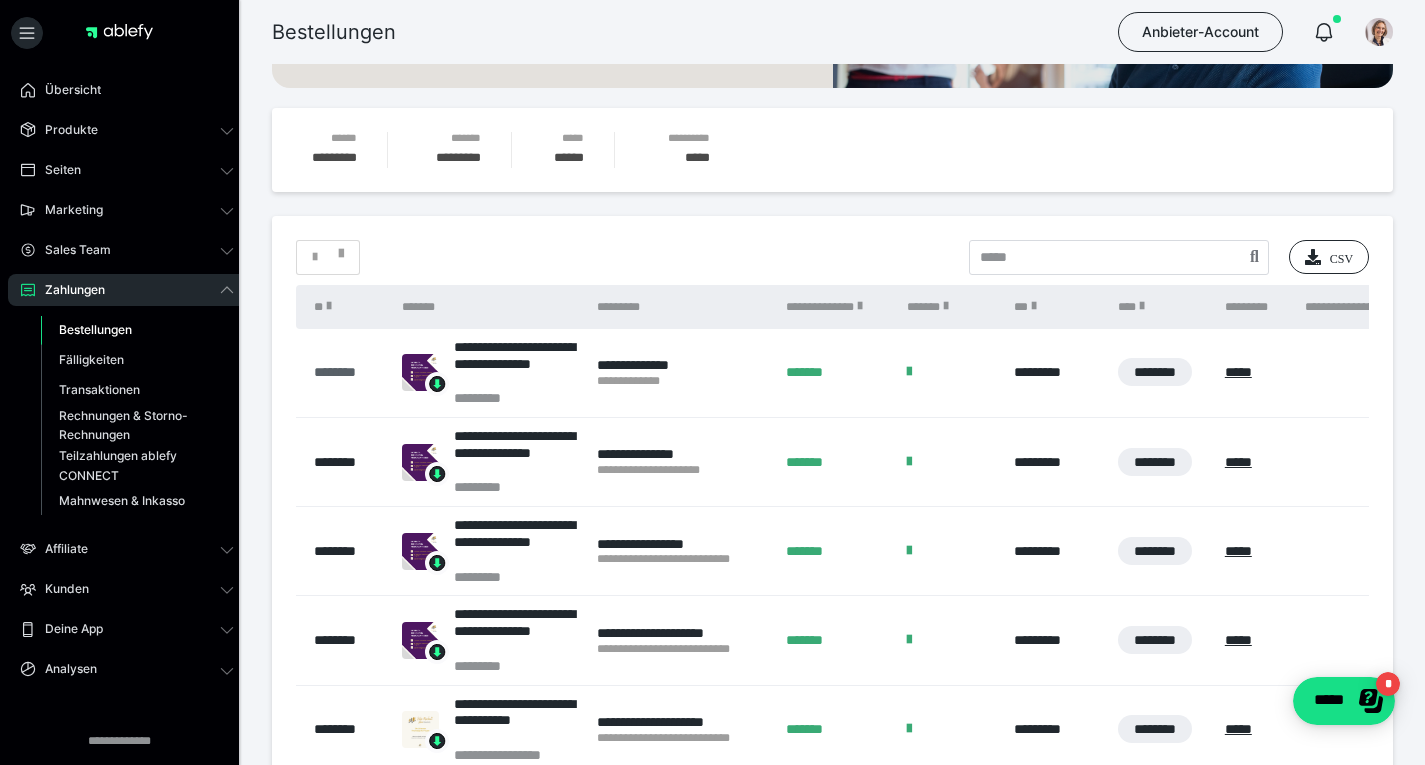 scroll, scrollTop: 200, scrollLeft: 0, axis: vertical 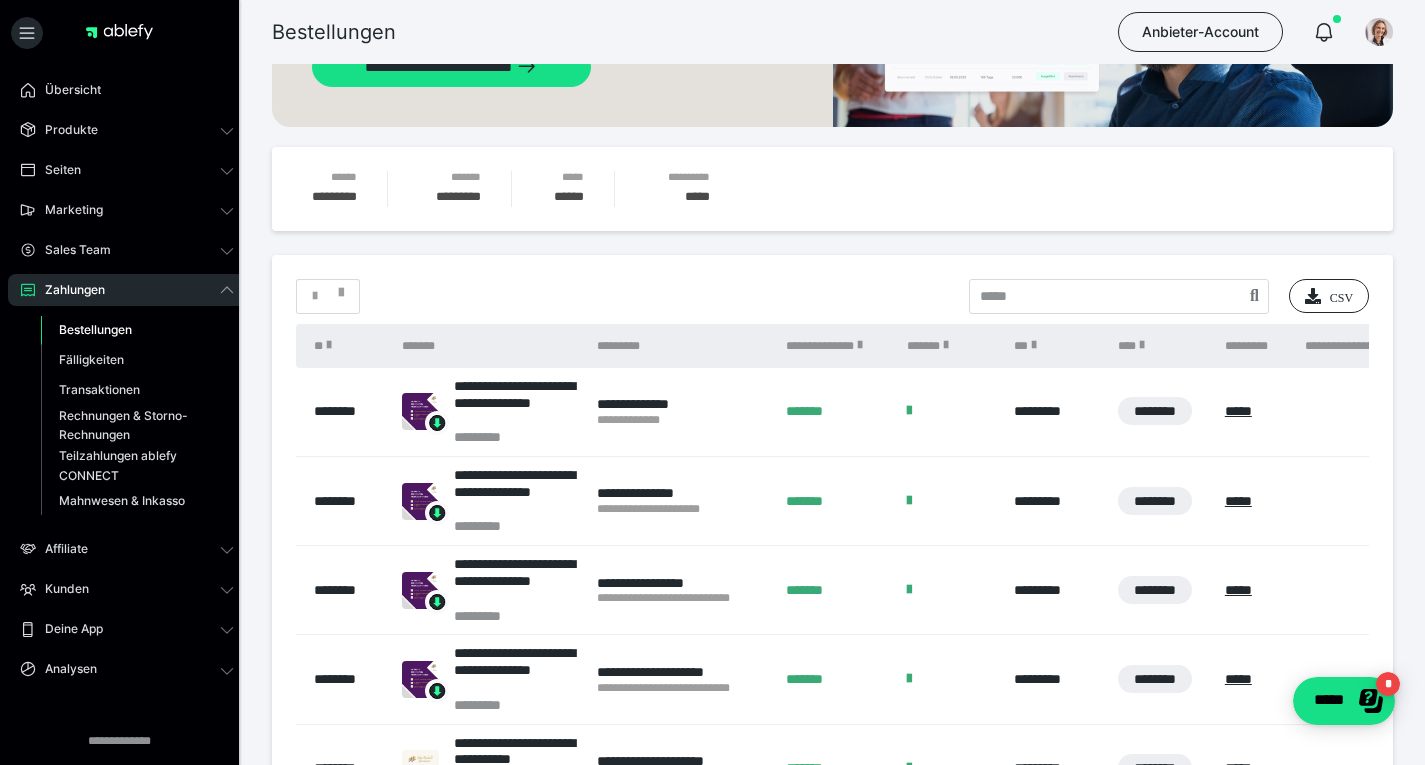 click on "*******" at bounding box center (489, 346) 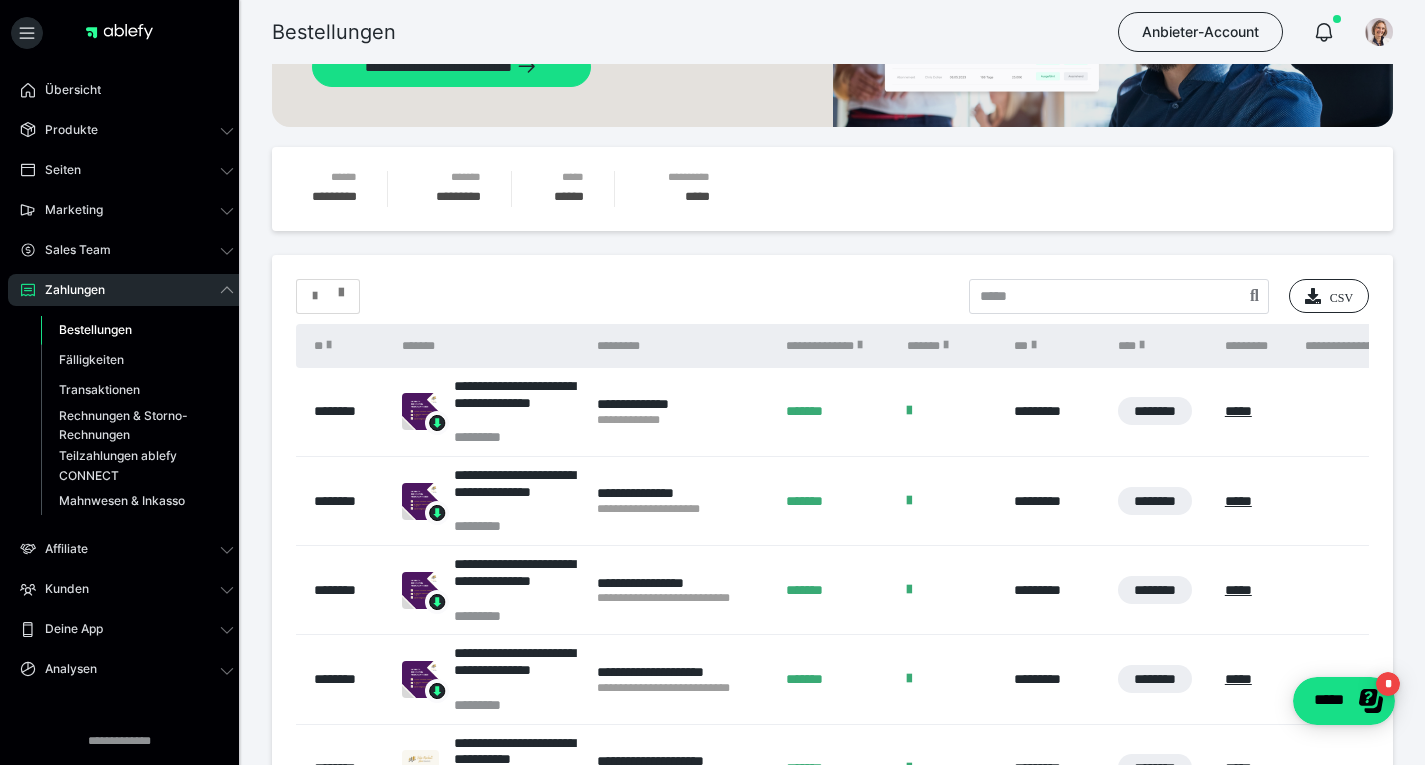 click at bounding box center [341, 288] 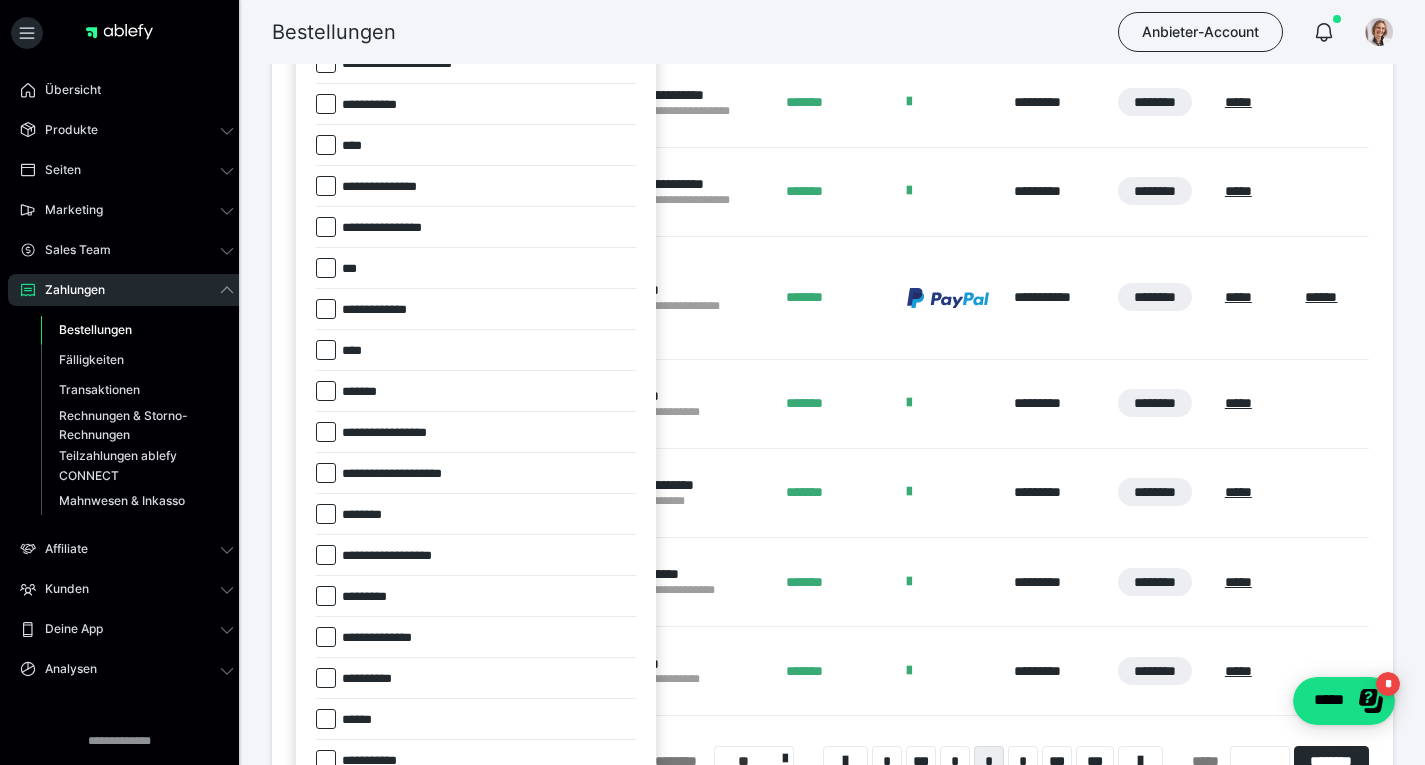 scroll, scrollTop: 800, scrollLeft: 0, axis: vertical 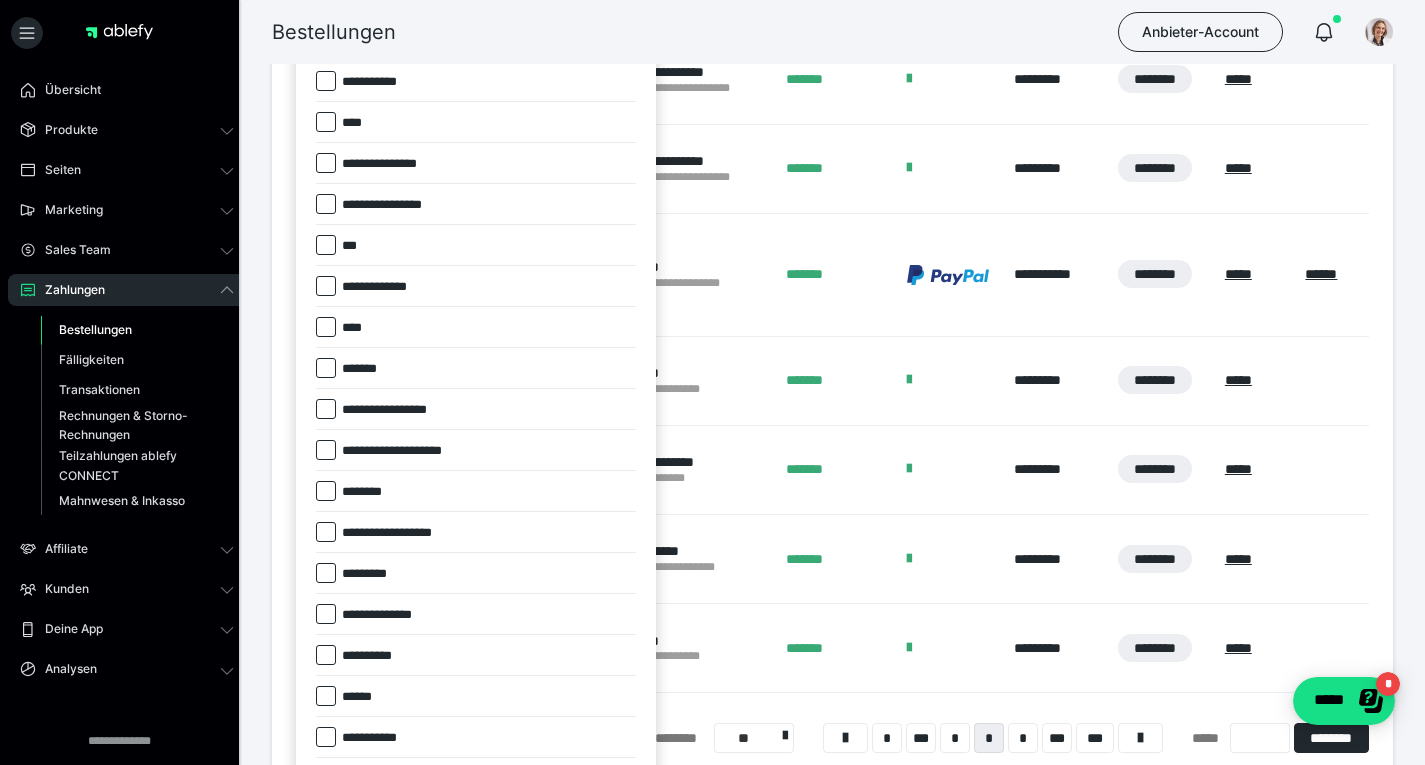 click at bounding box center (326, 368) 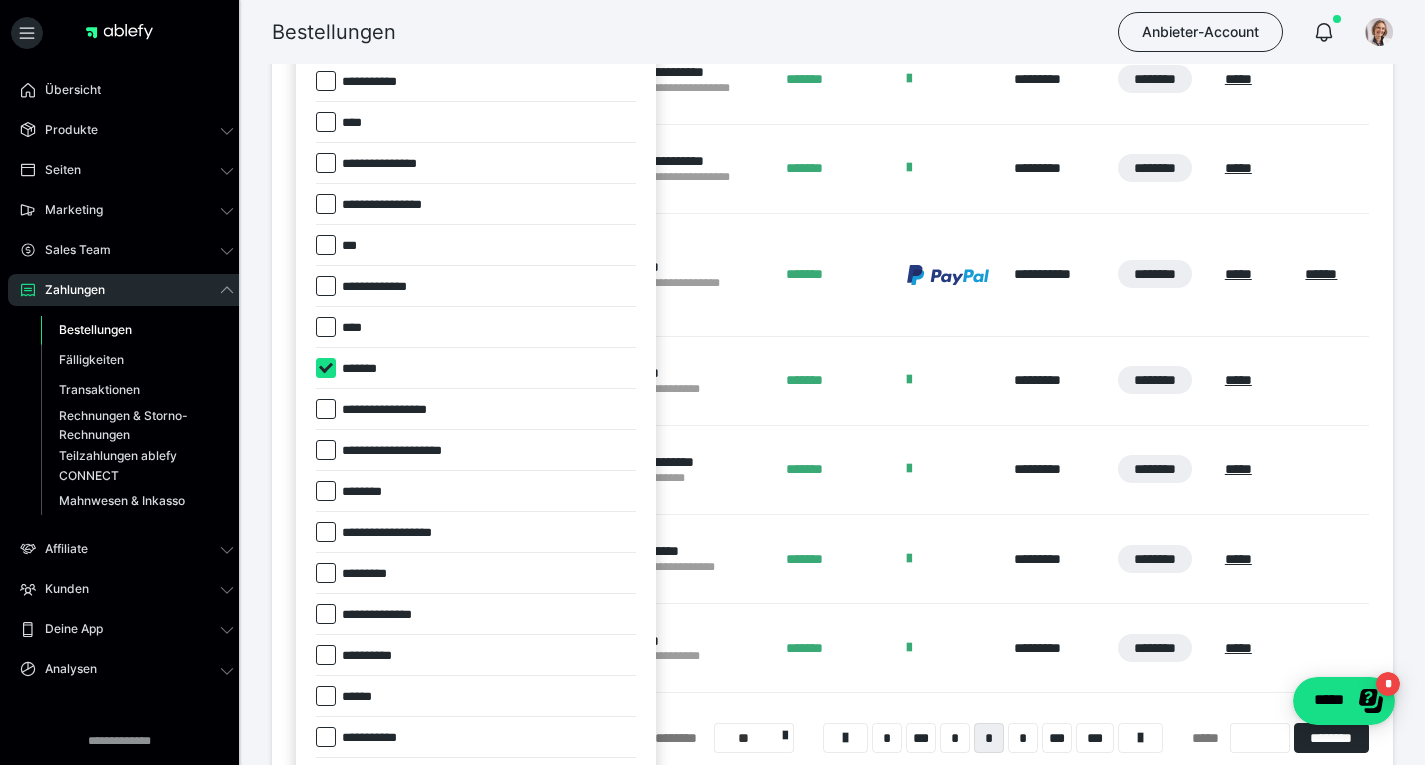 checkbox on "****" 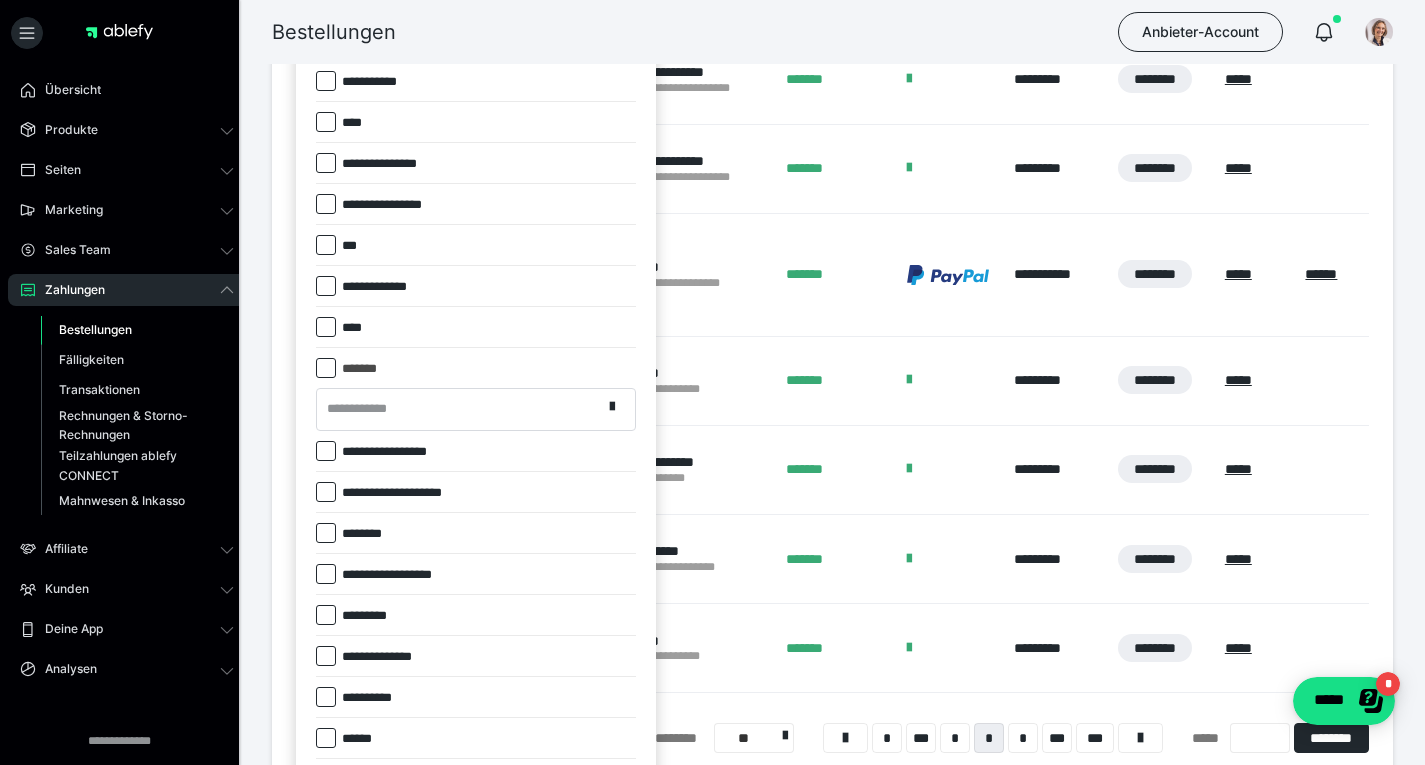 click on "**********" at bounding box center [363, 409] 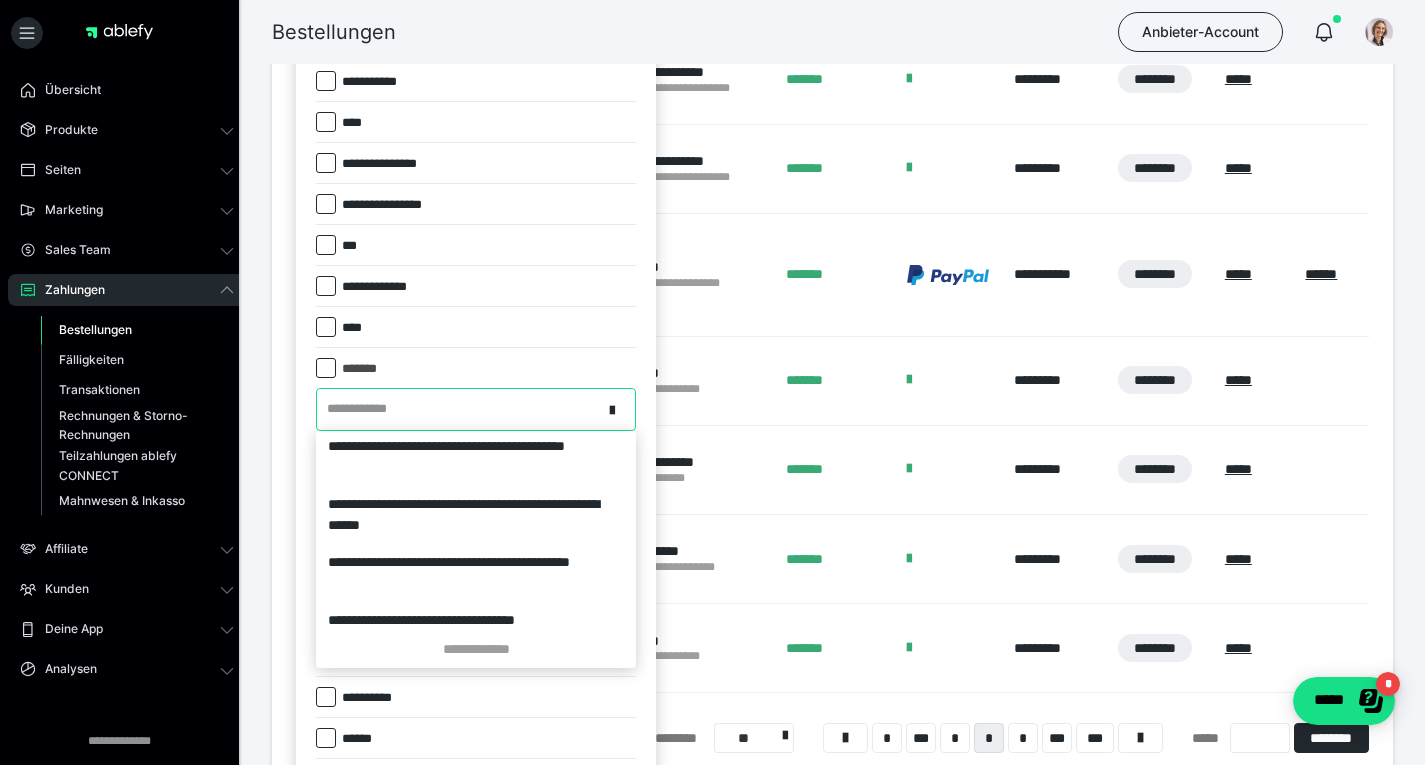 scroll, scrollTop: 233, scrollLeft: 0, axis: vertical 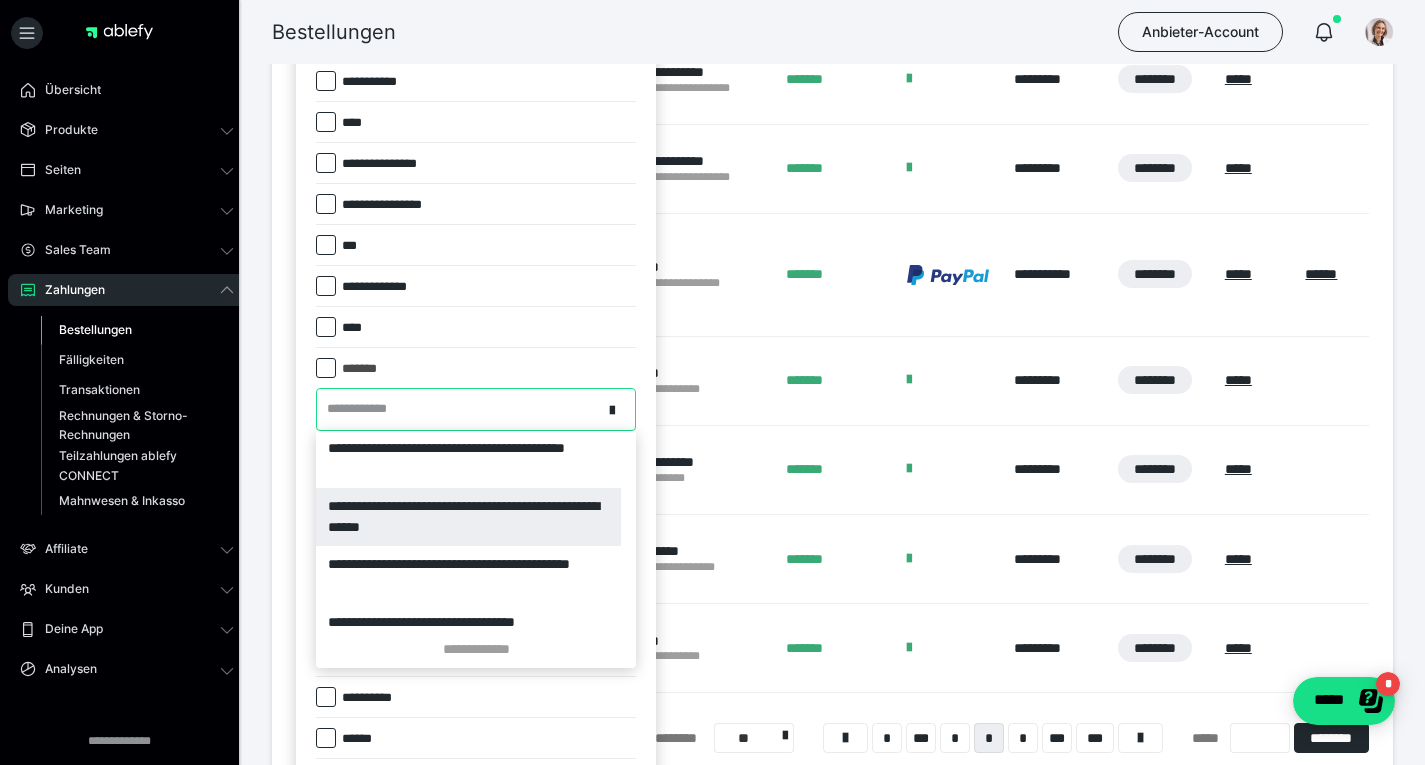 click on "**********" at bounding box center [468, 517] 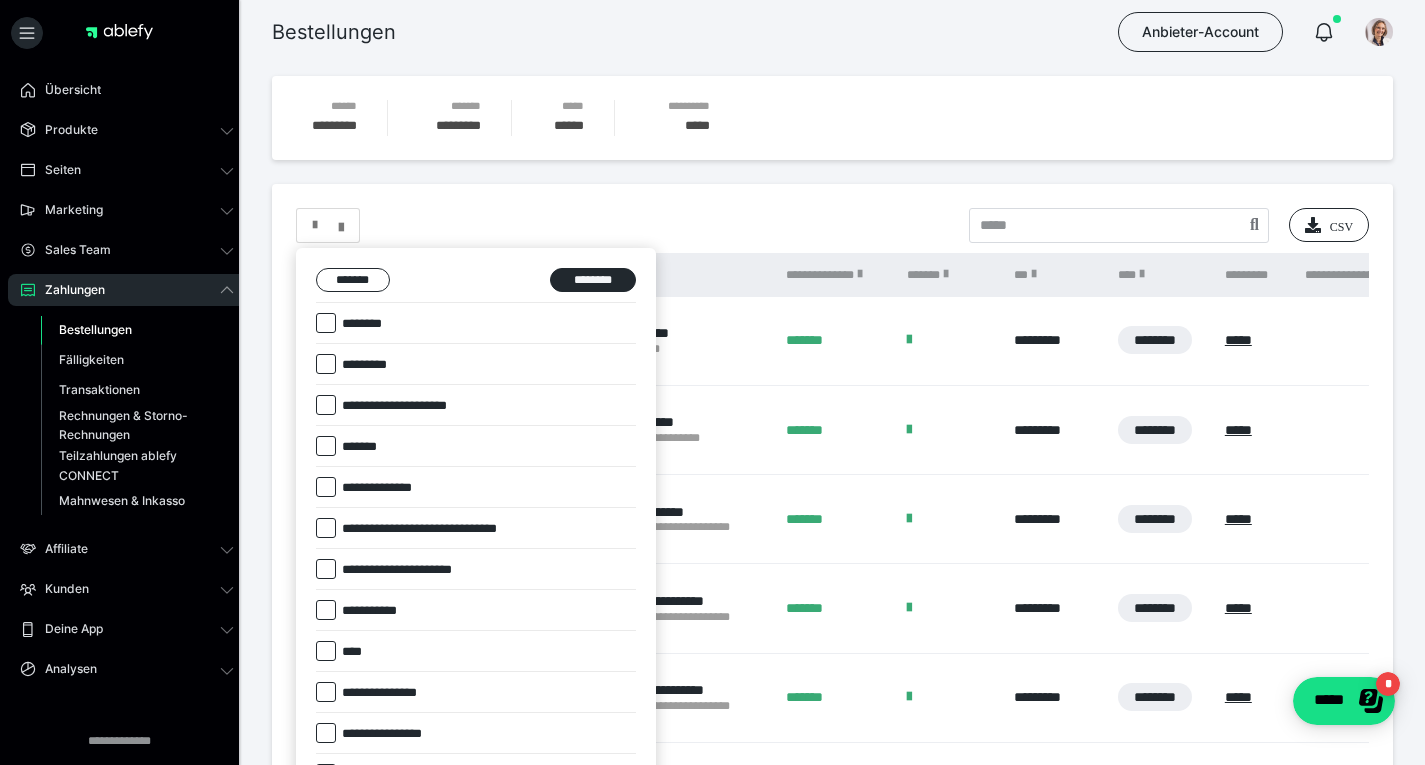 scroll, scrollTop: 100, scrollLeft: 0, axis: vertical 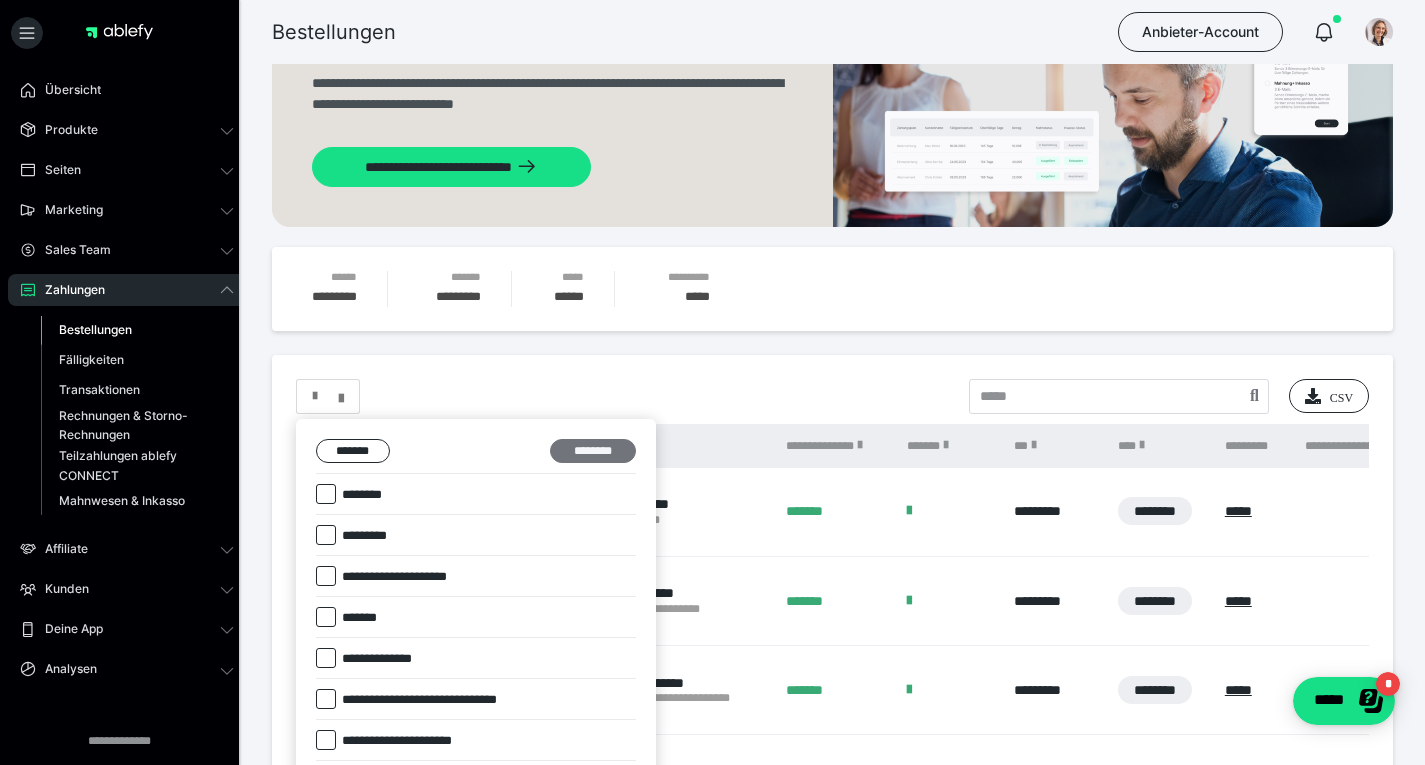 click on "********" at bounding box center [593, 451] 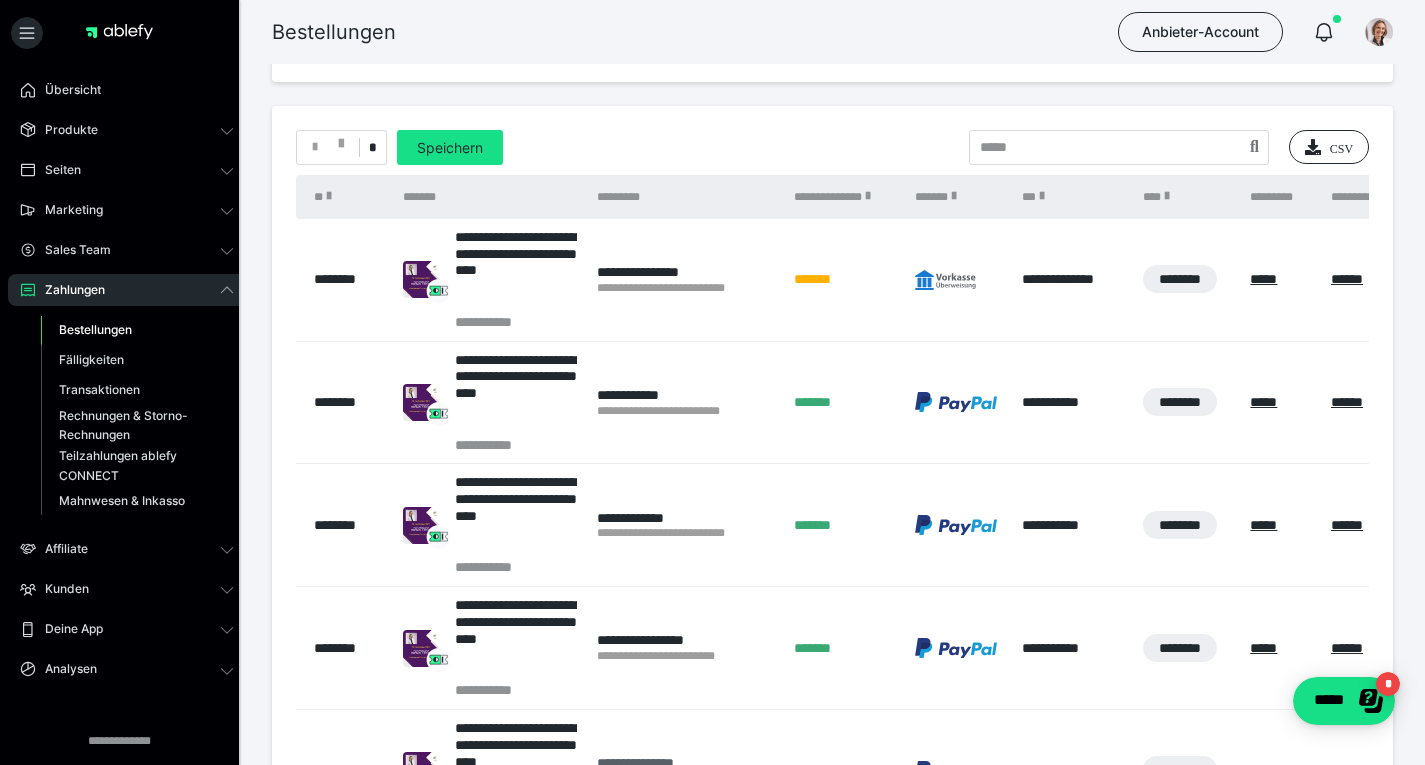scroll, scrollTop: 217, scrollLeft: 0, axis: vertical 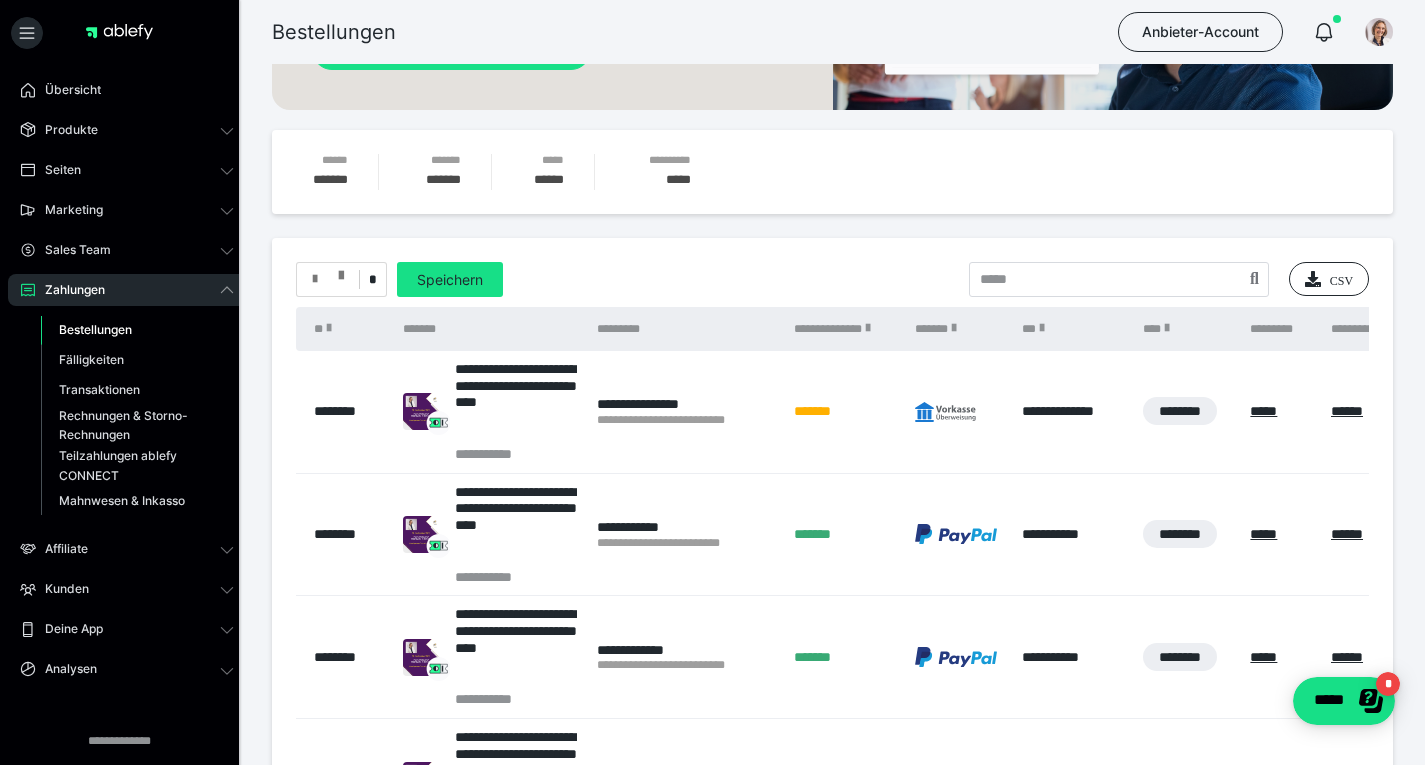 click at bounding box center (341, 271) 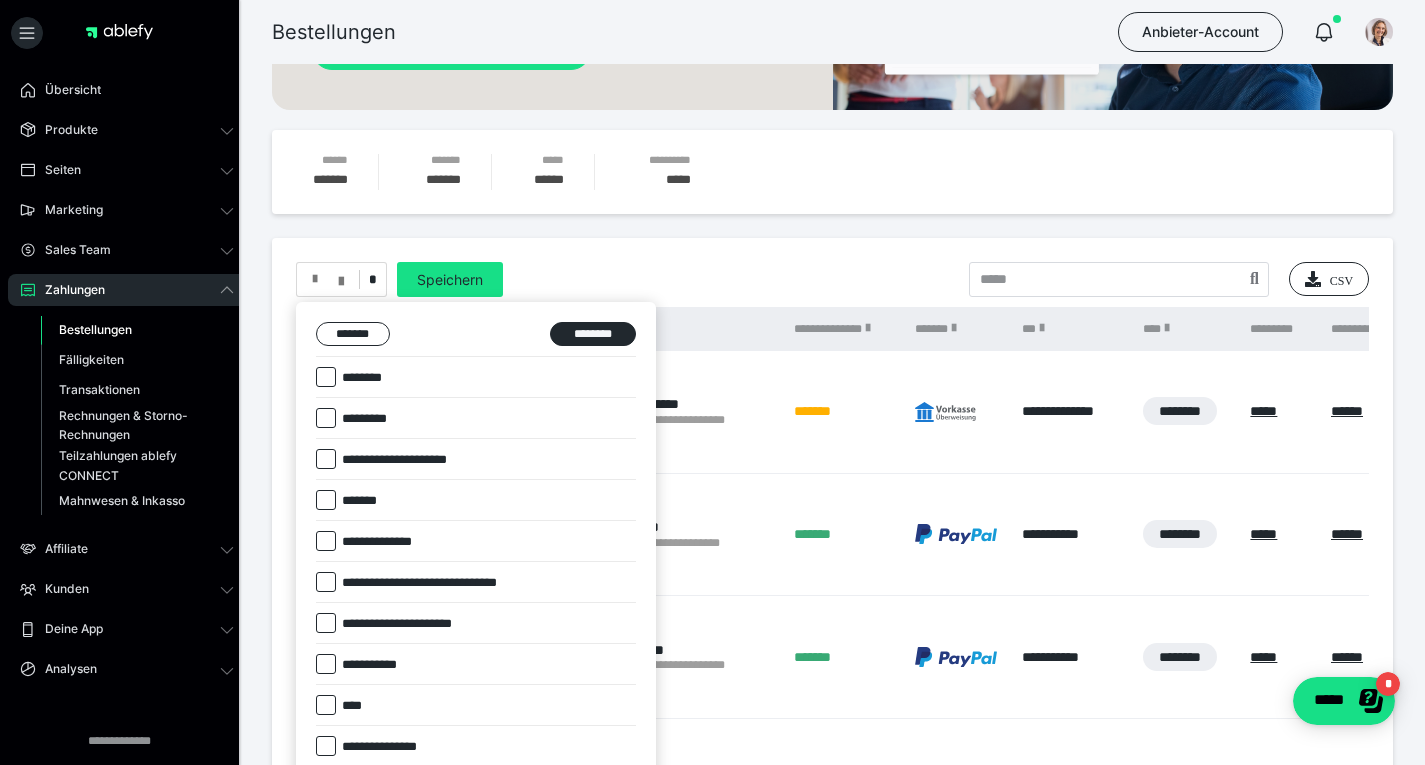 click on "**********" at bounding box center [476, 876] 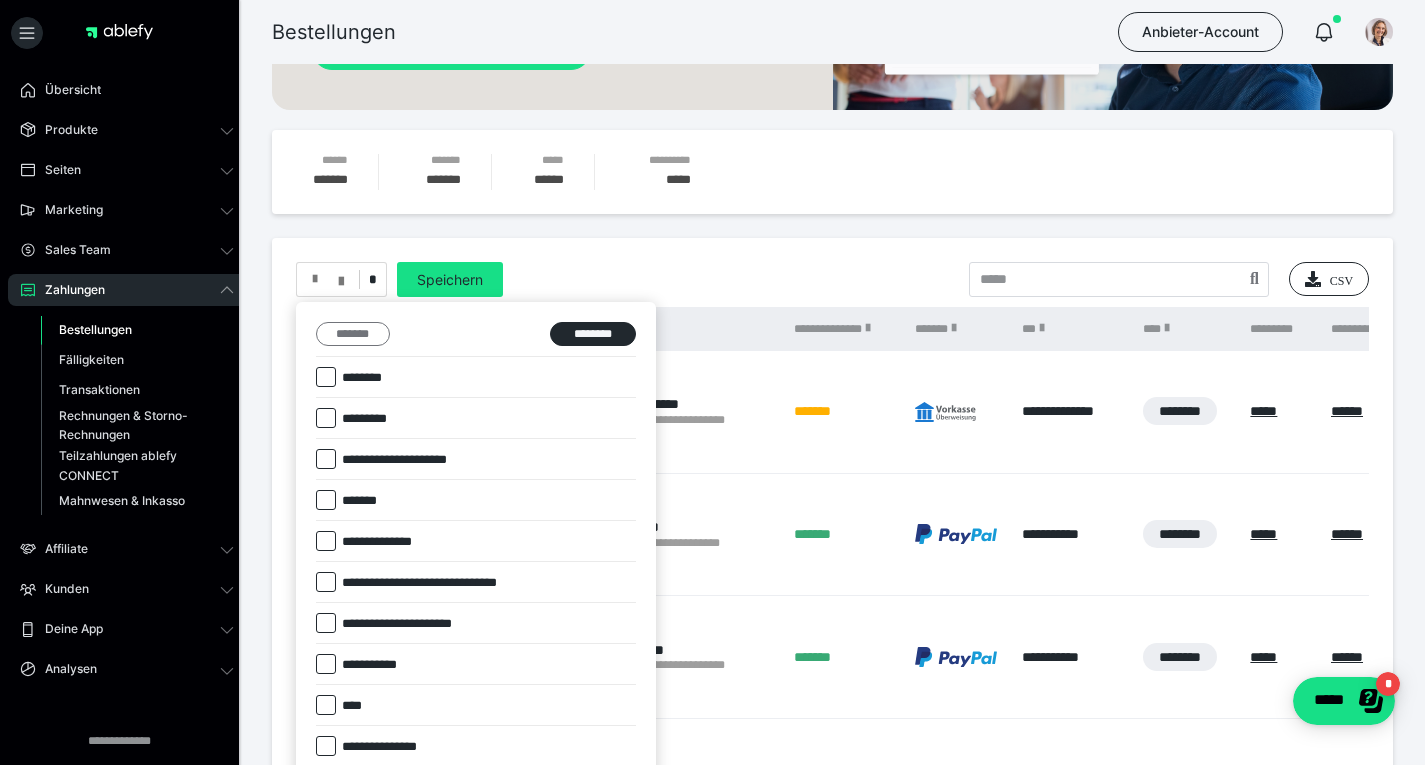 click on "*******" at bounding box center [353, 334] 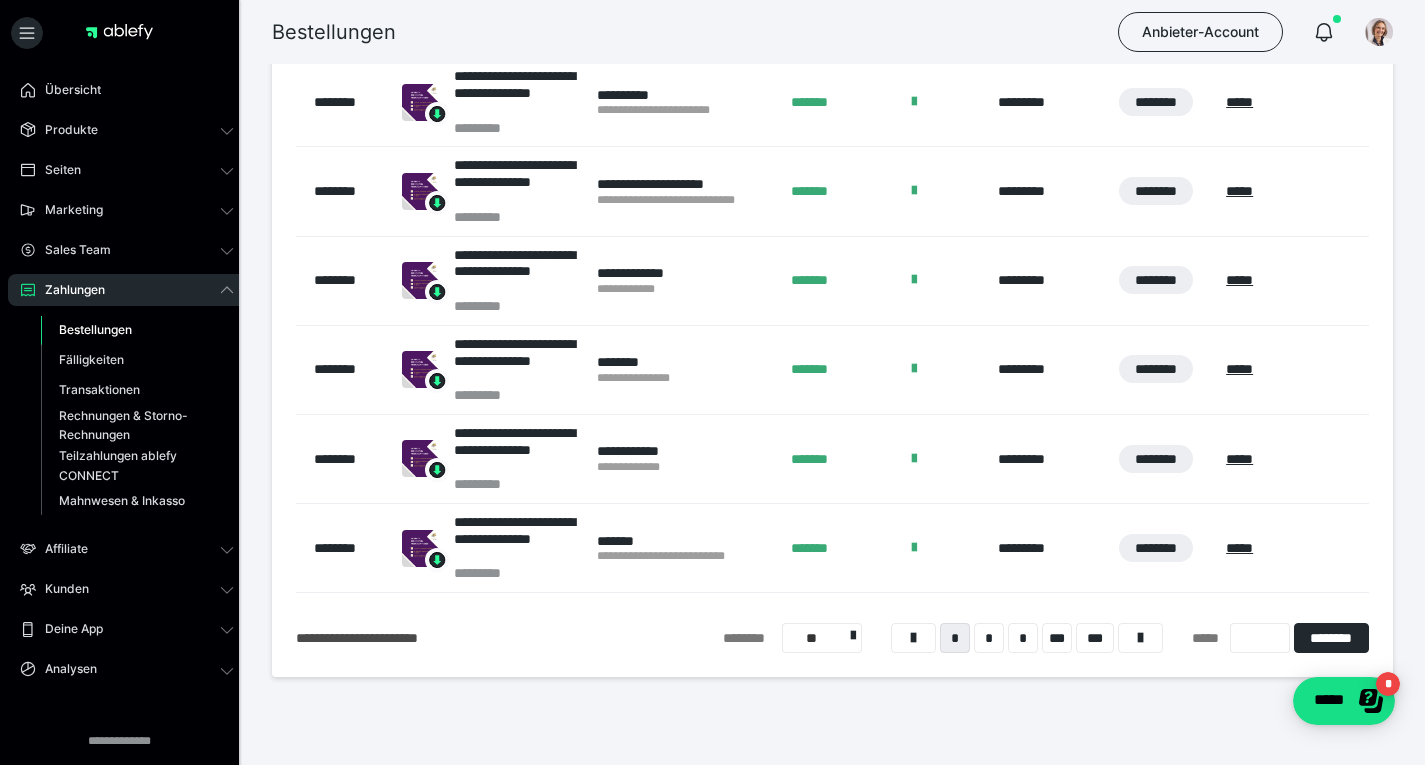 scroll, scrollTop: 917, scrollLeft: 0, axis: vertical 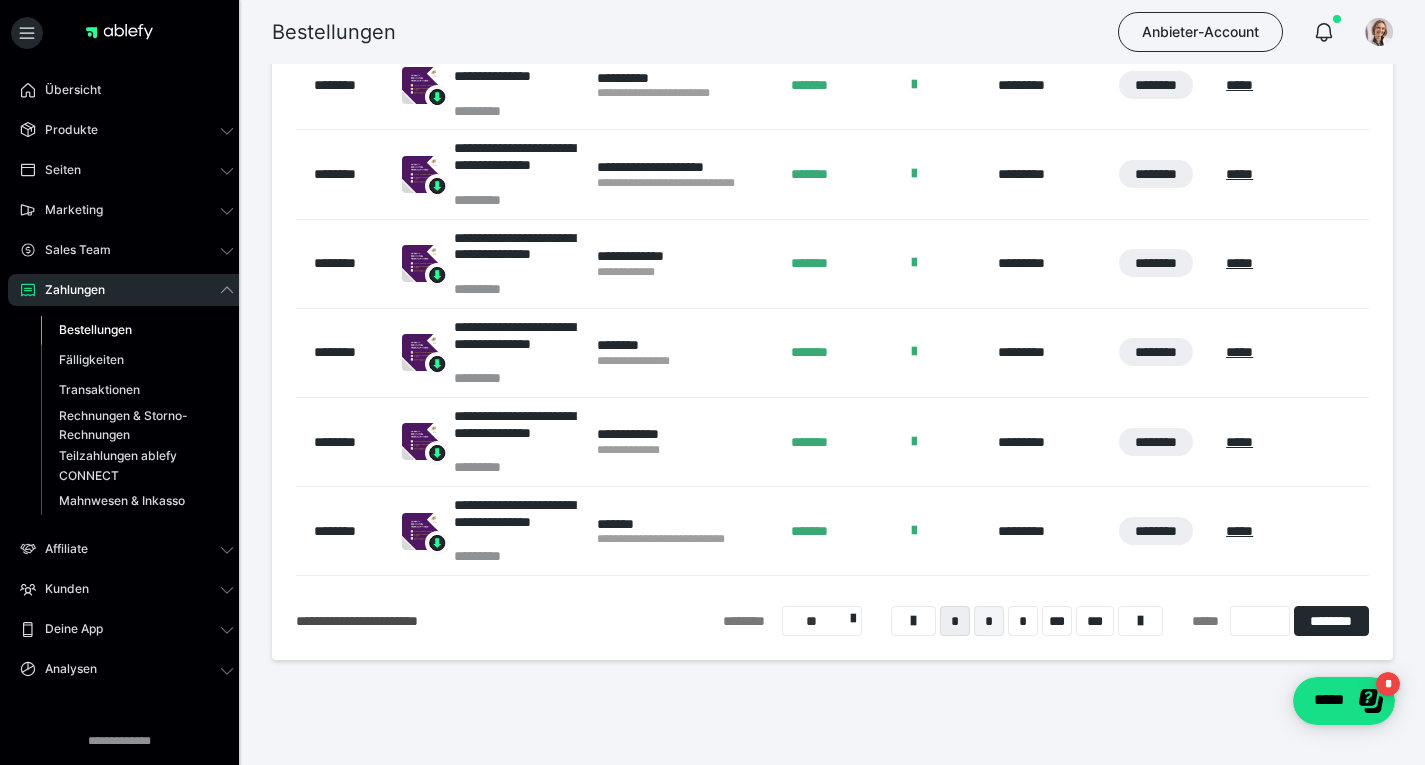click on "*" at bounding box center [989, 621] 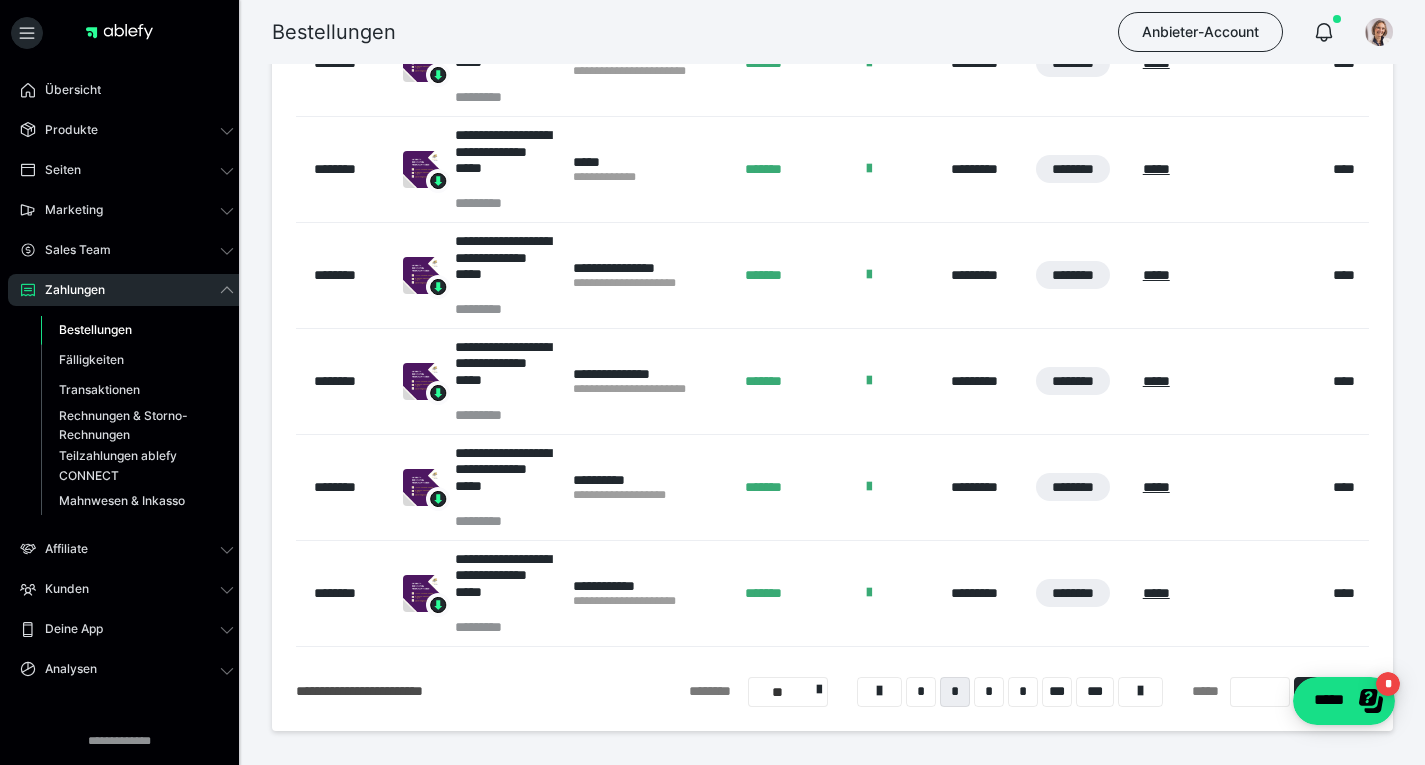 scroll, scrollTop: 1077, scrollLeft: 0, axis: vertical 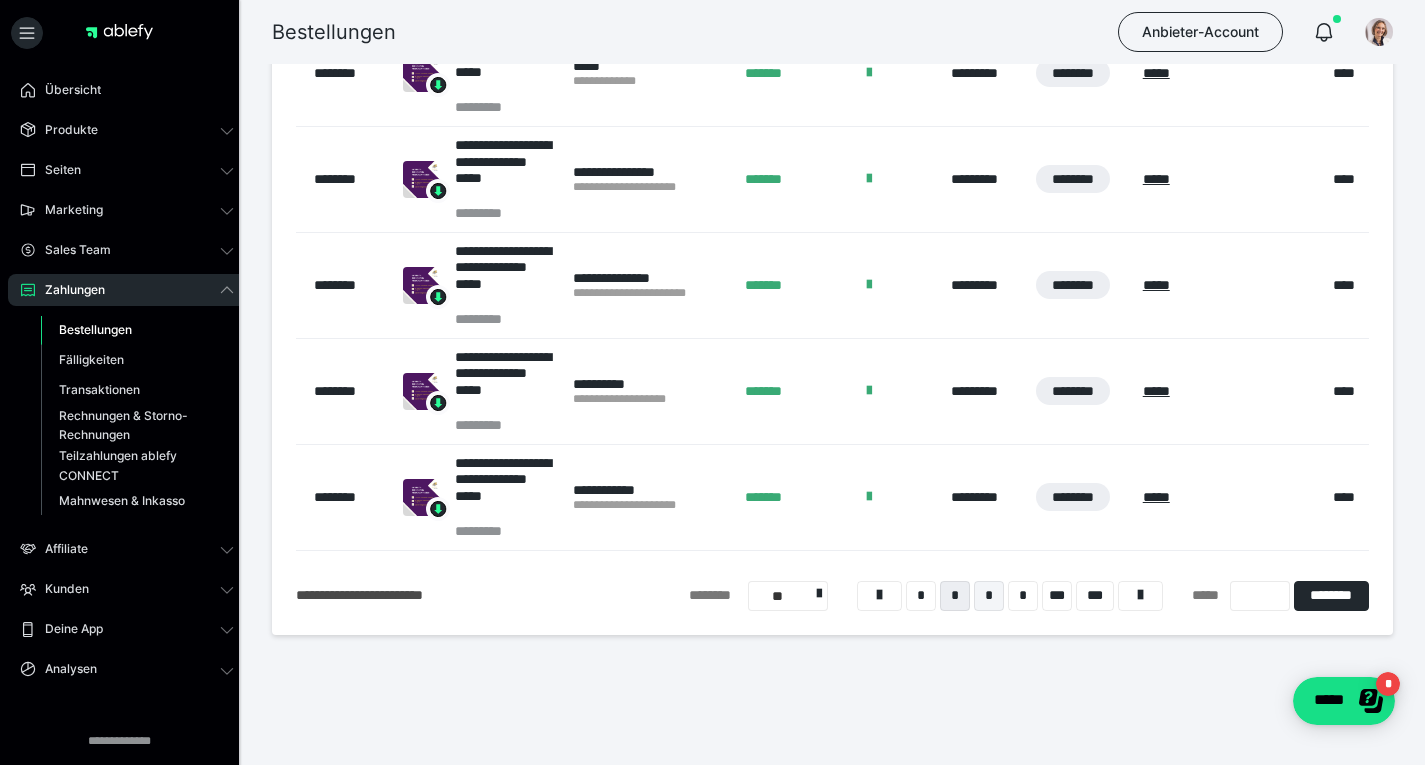 click on "*" at bounding box center (989, 596) 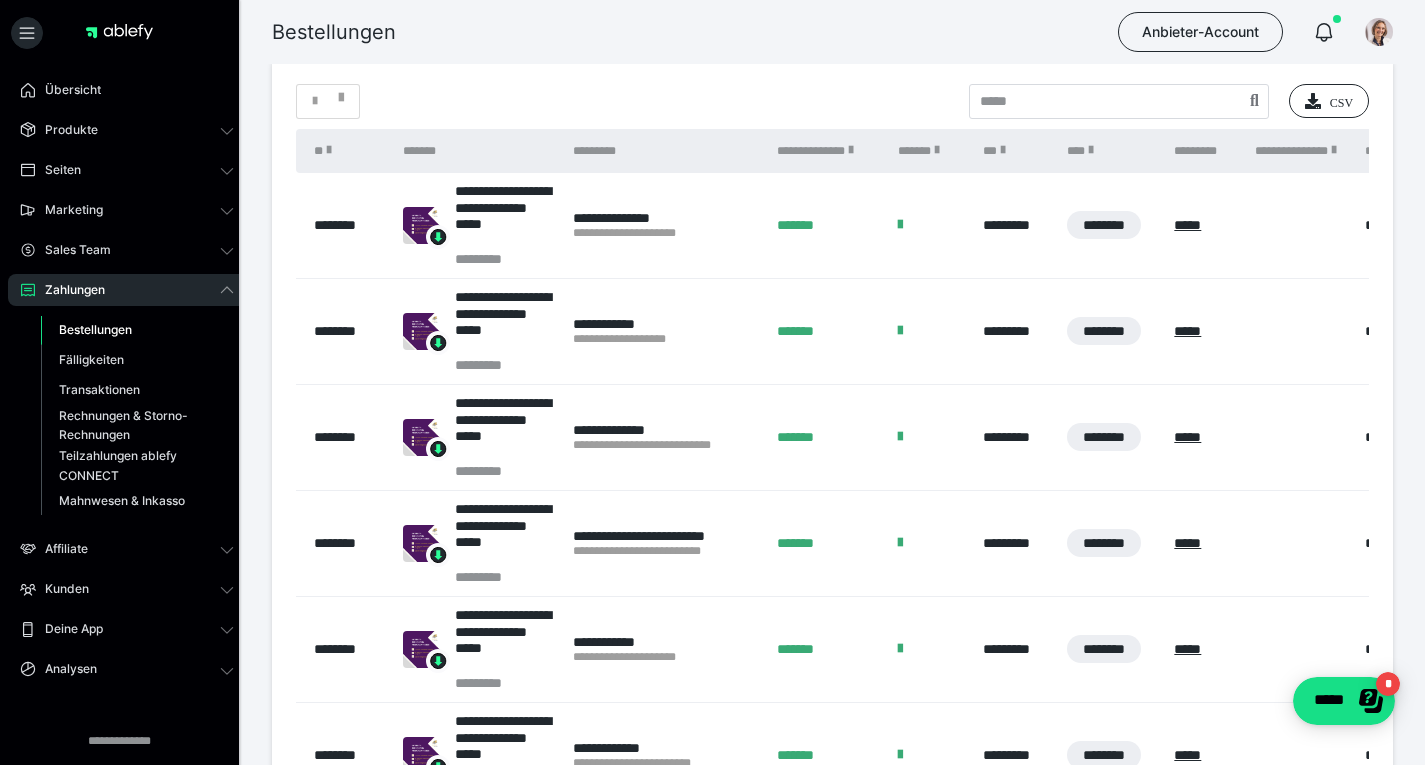 scroll, scrollTop: 595, scrollLeft: 0, axis: vertical 